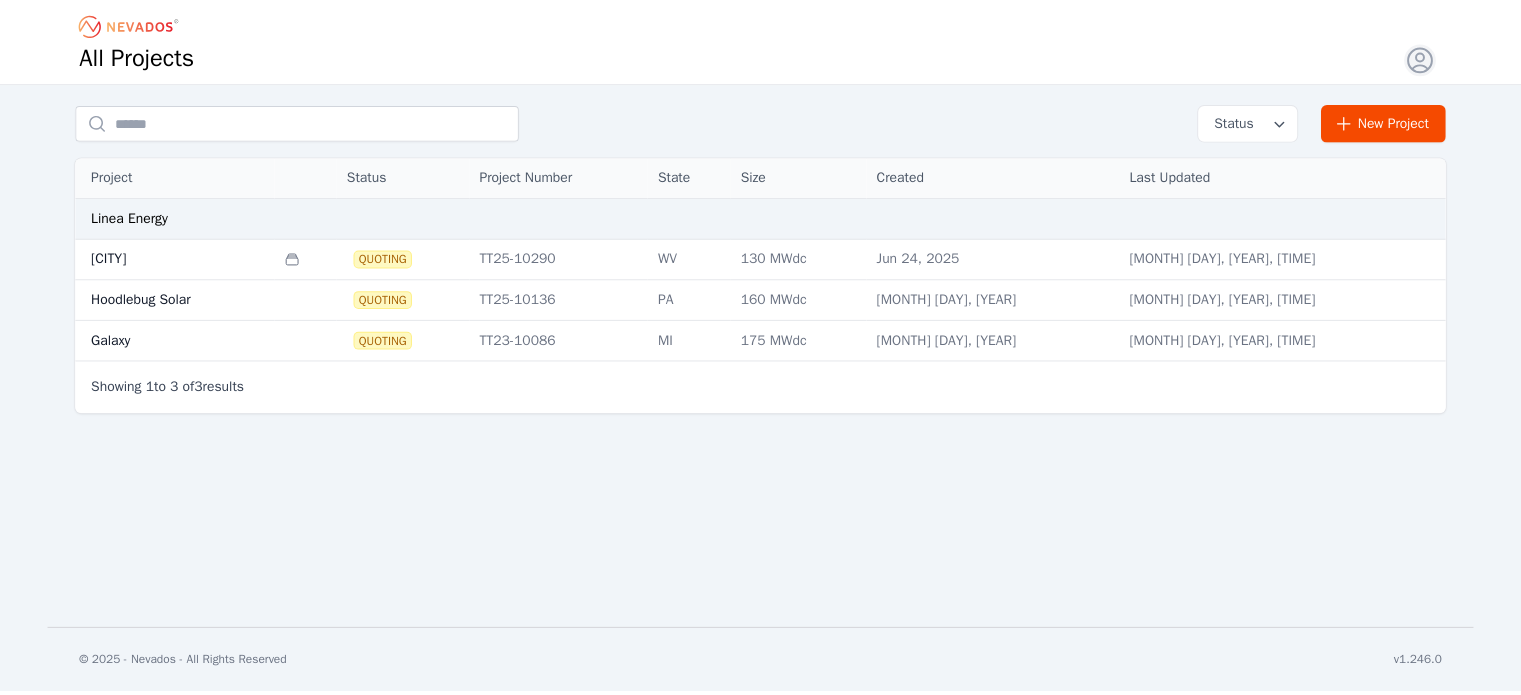 scroll, scrollTop: 0, scrollLeft: 0, axis: both 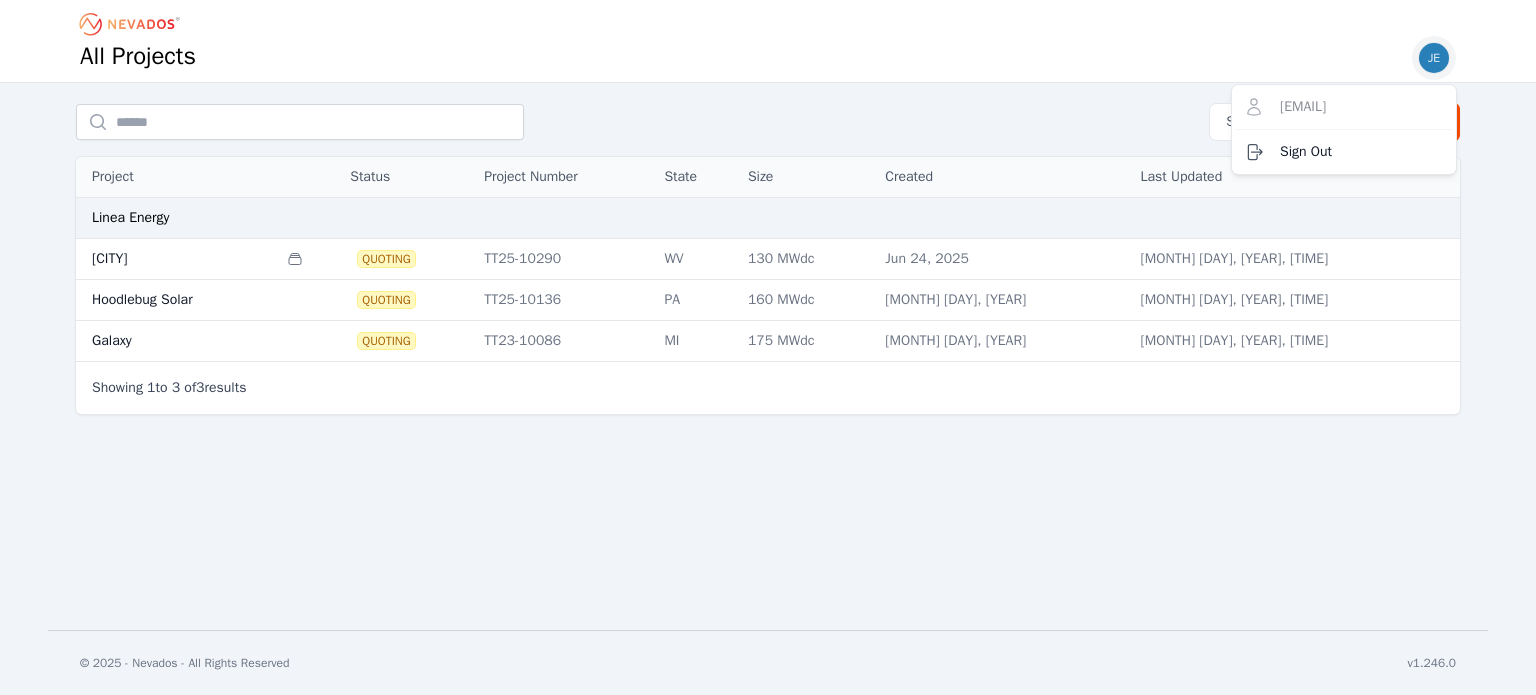 click at bounding box center [1434, 58] 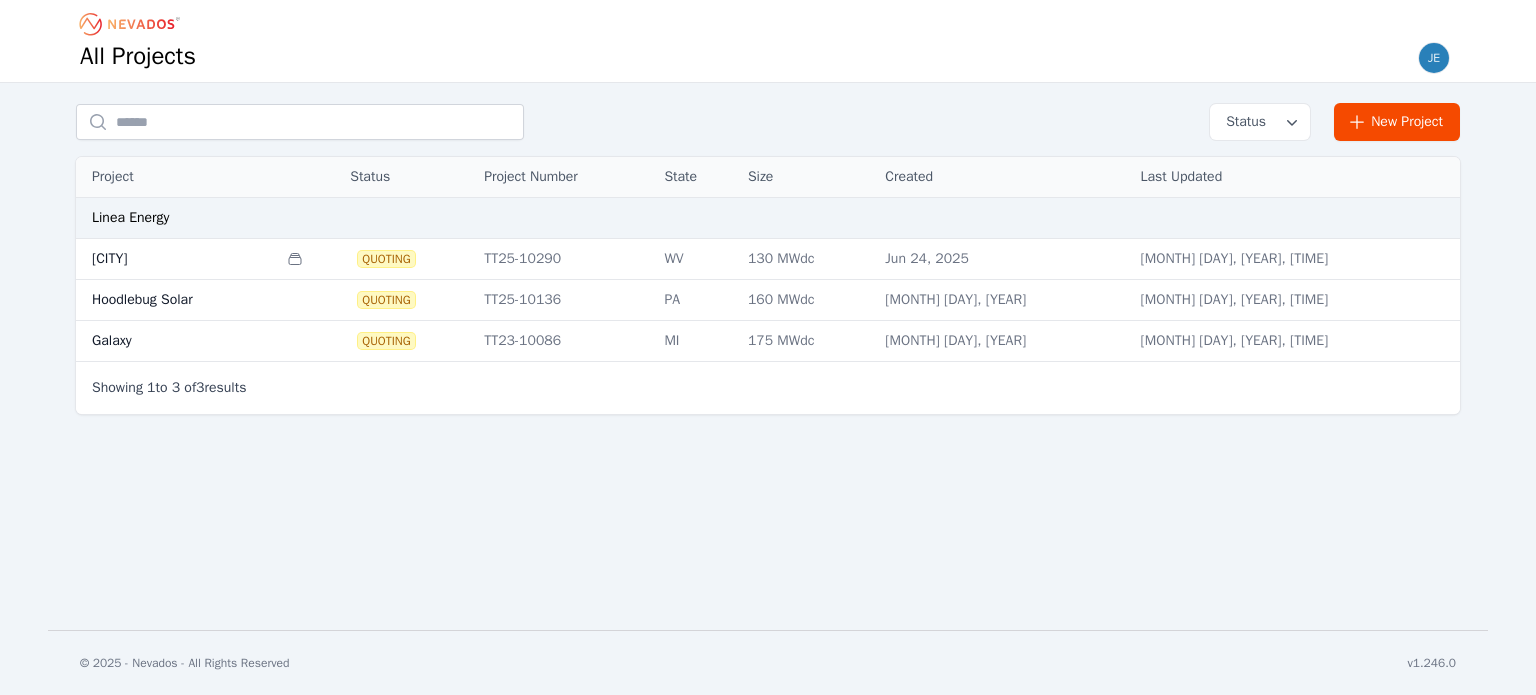 click on "[CITY]" at bounding box center [176, 259] 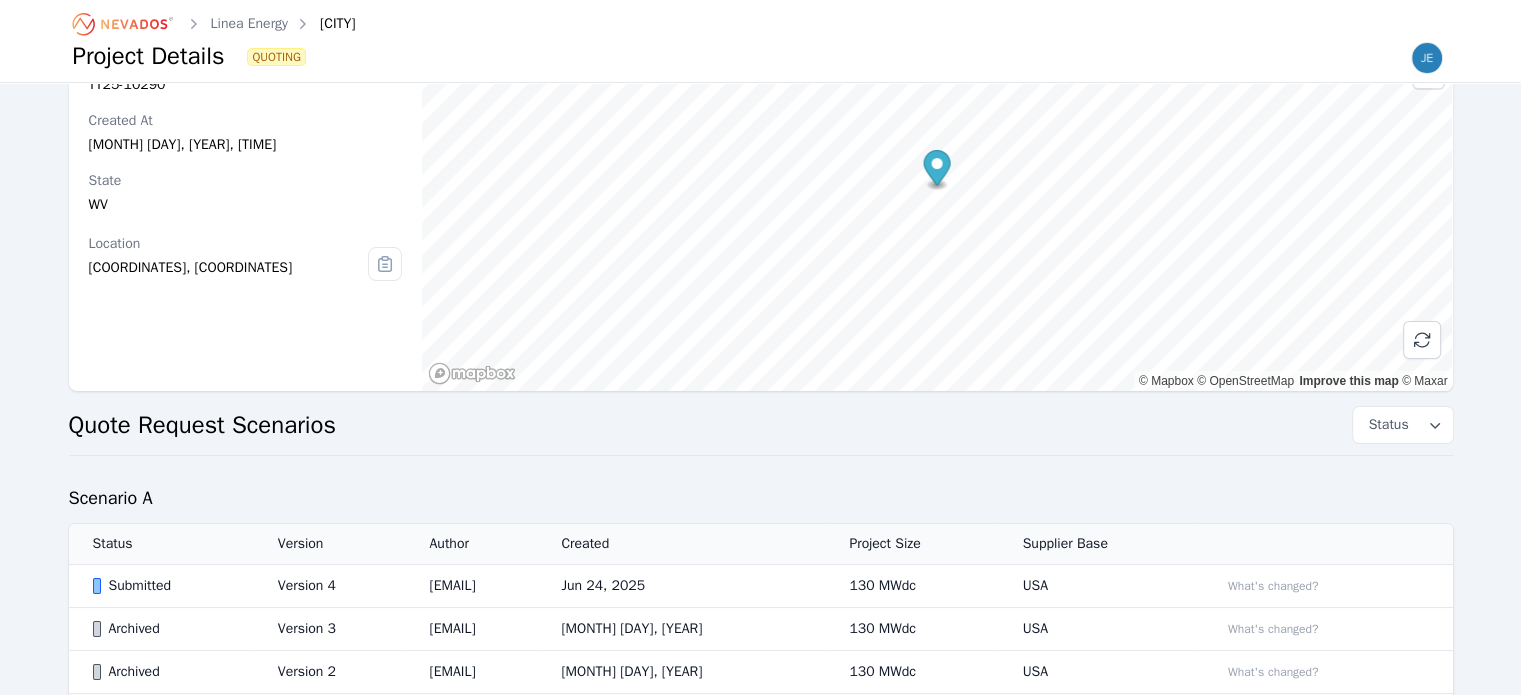 scroll, scrollTop: 266, scrollLeft: 0, axis: vertical 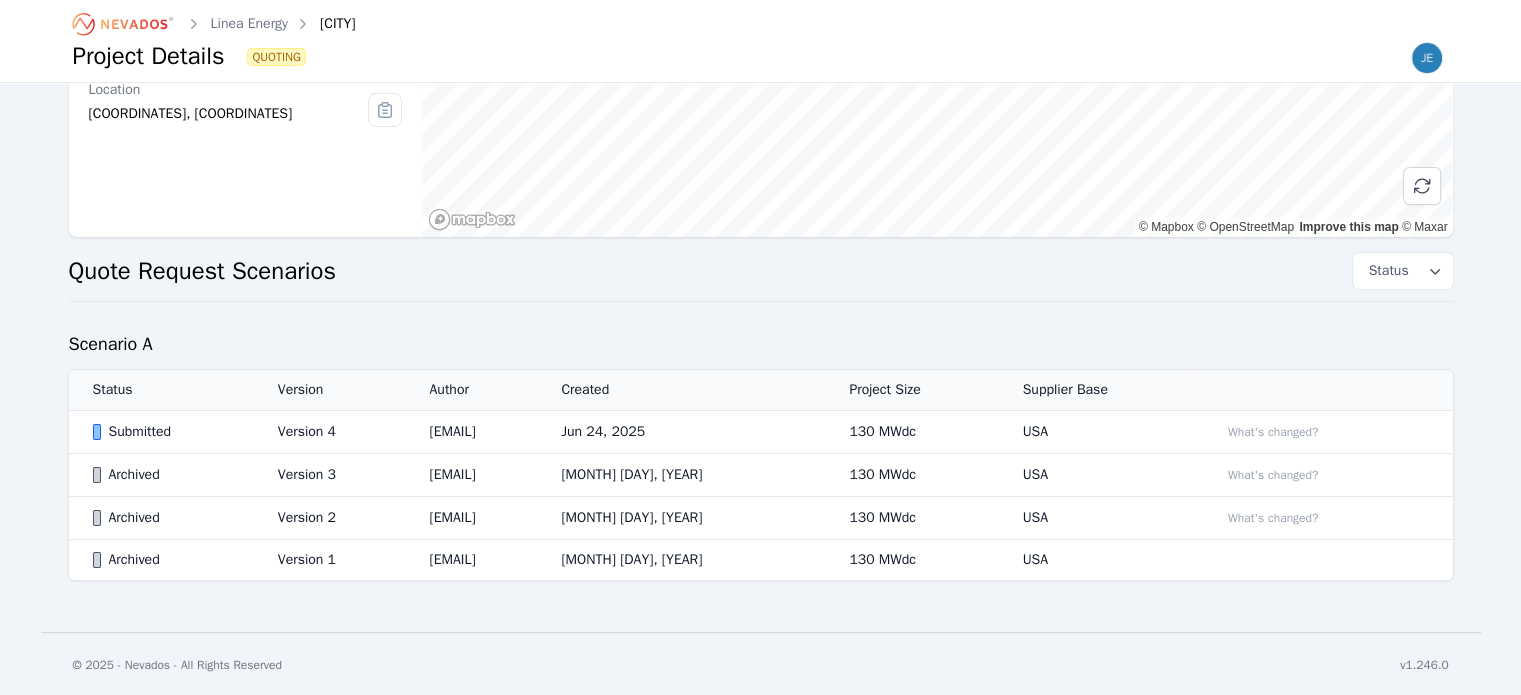 click on "Version 4" at bounding box center (330, 432) 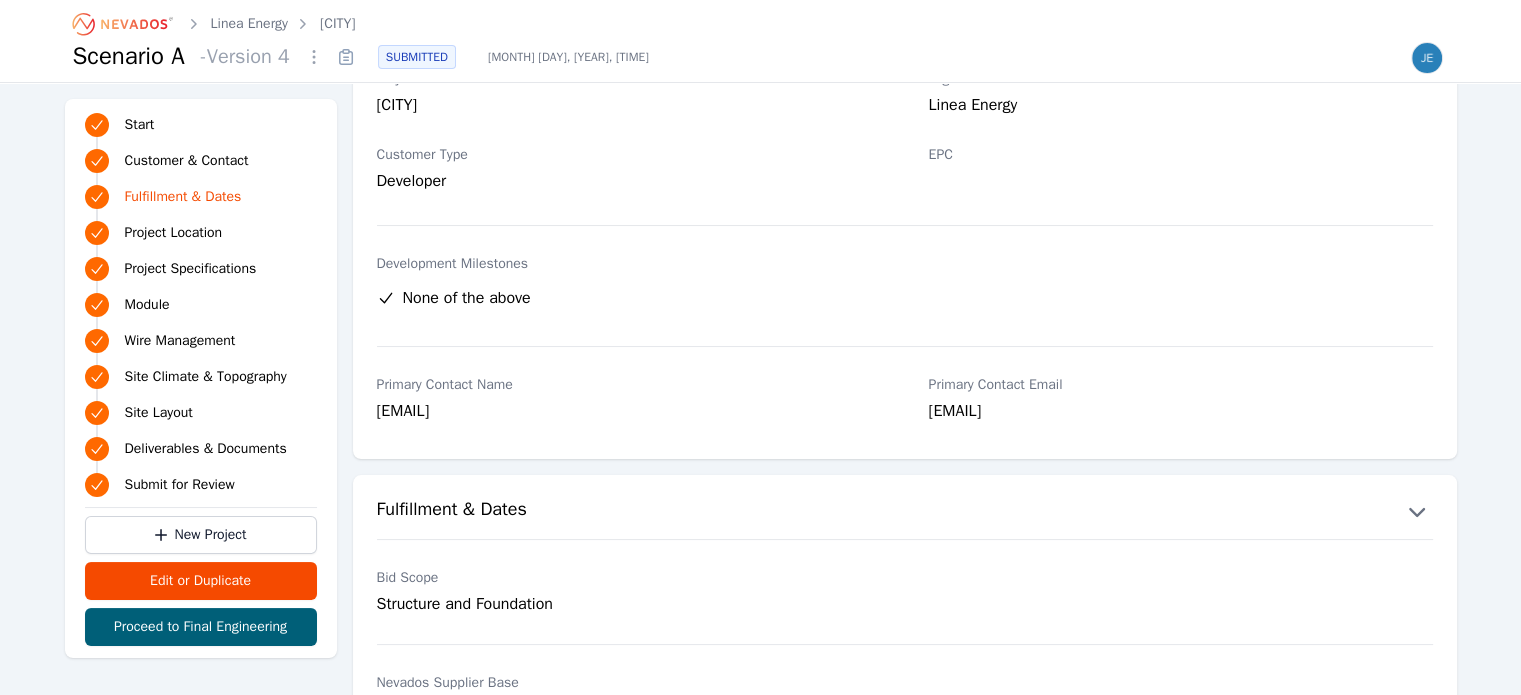 scroll, scrollTop: 0, scrollLeft: 0, axis: both 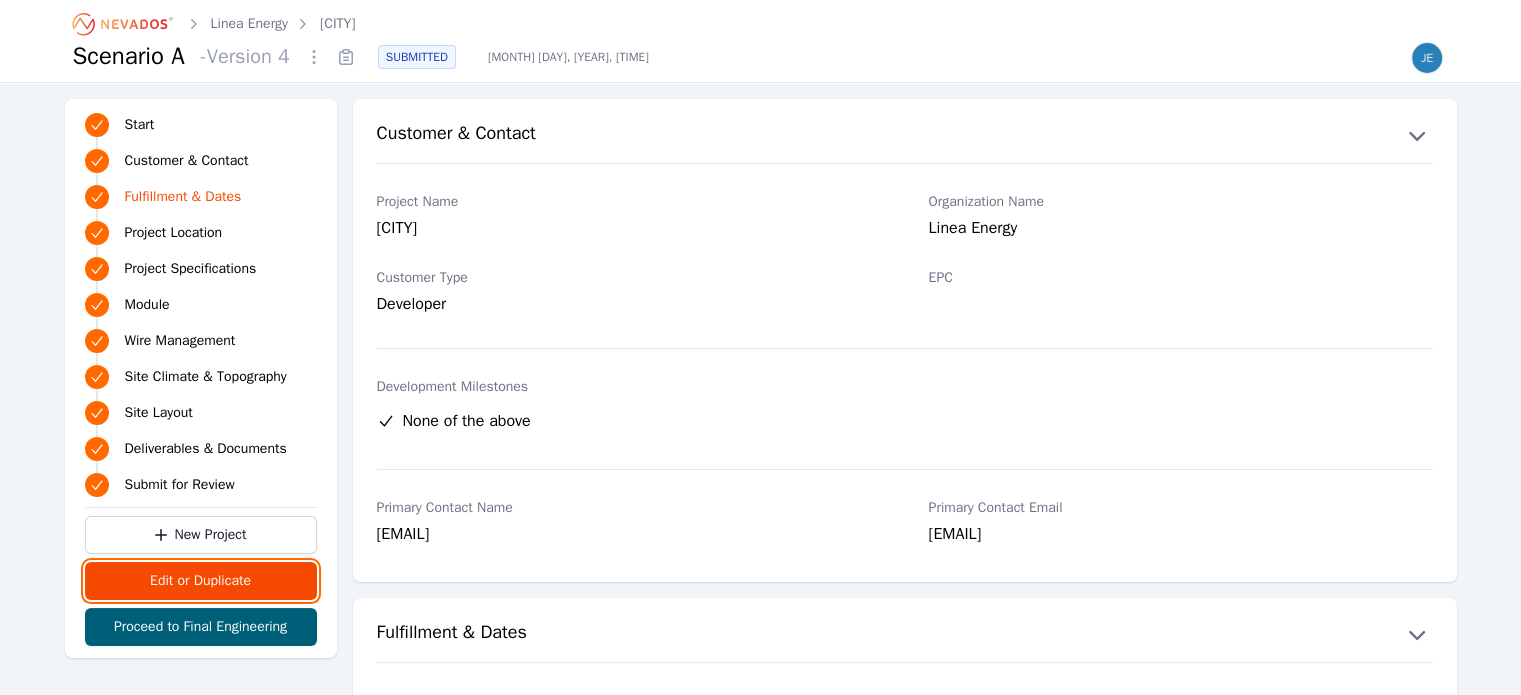 click on "Edit or Duplicate" at bounding box center (201, 581) 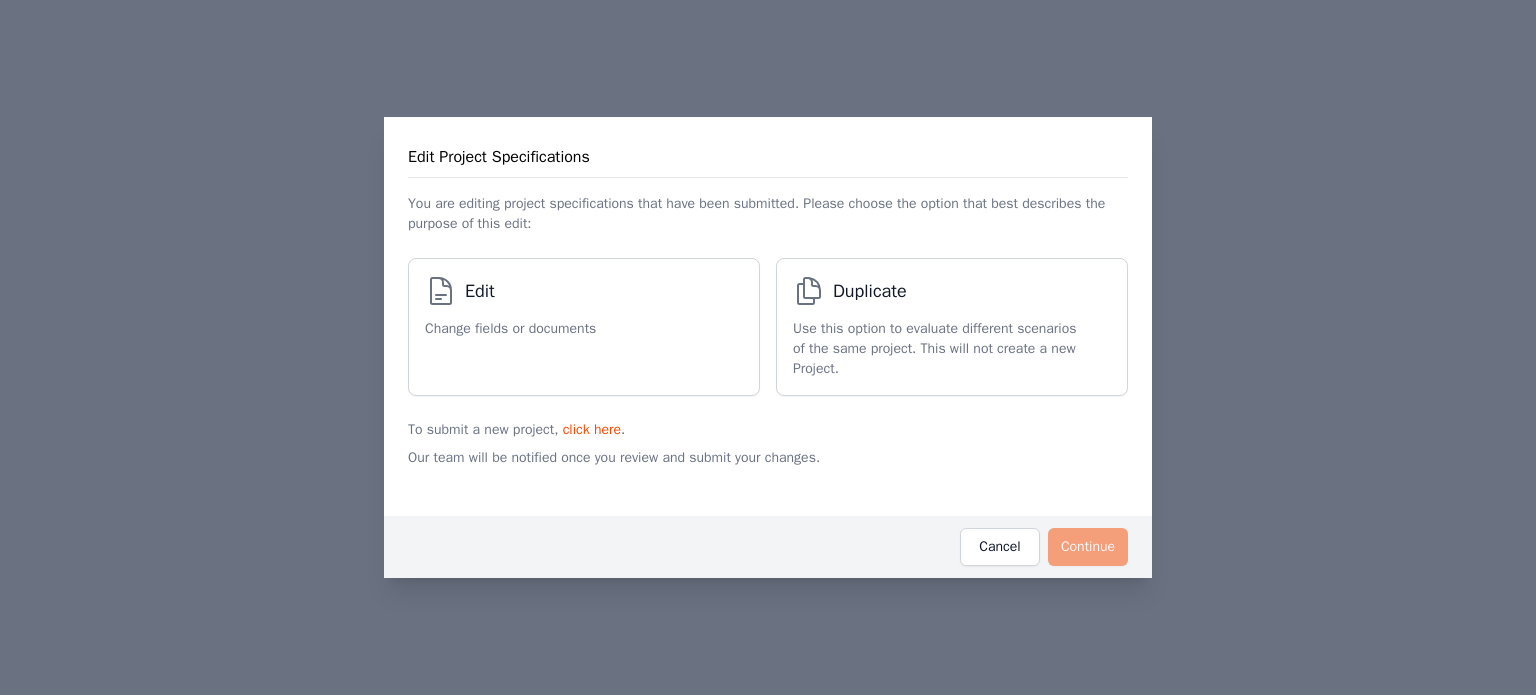 drag, startPoint x: 948, startPoint y: 334, endPoint x: 866, endPoint y: 411, distance: 112.48556 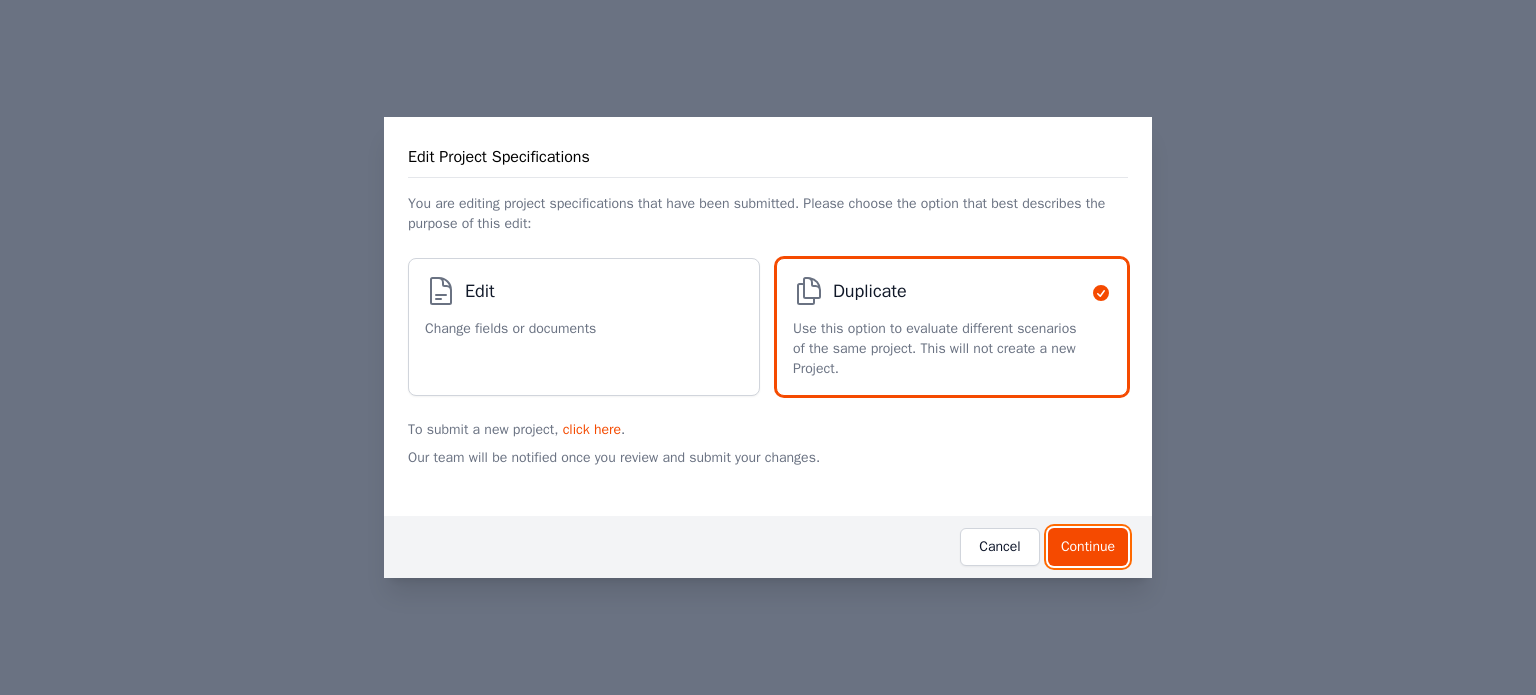 click on "Continue" at bounding box center (1088, 547) 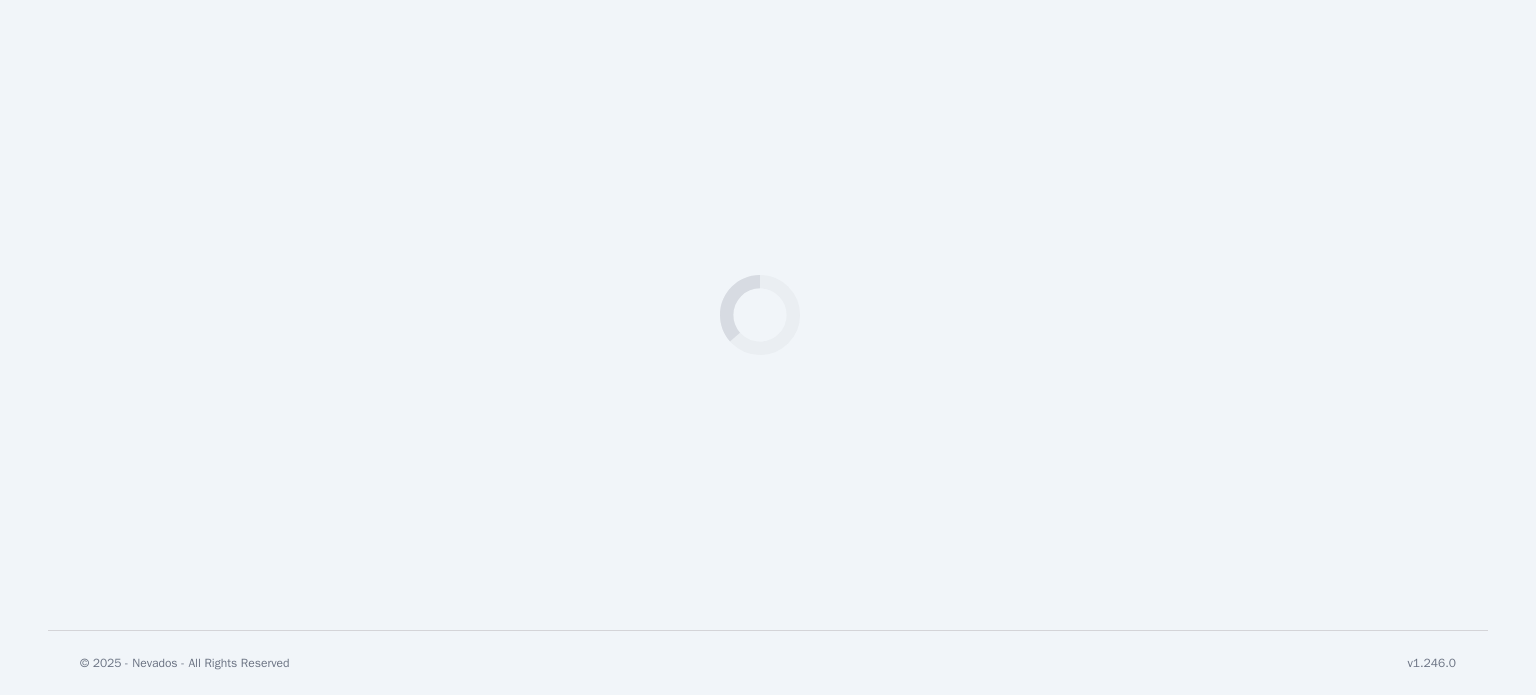 select on "*********" 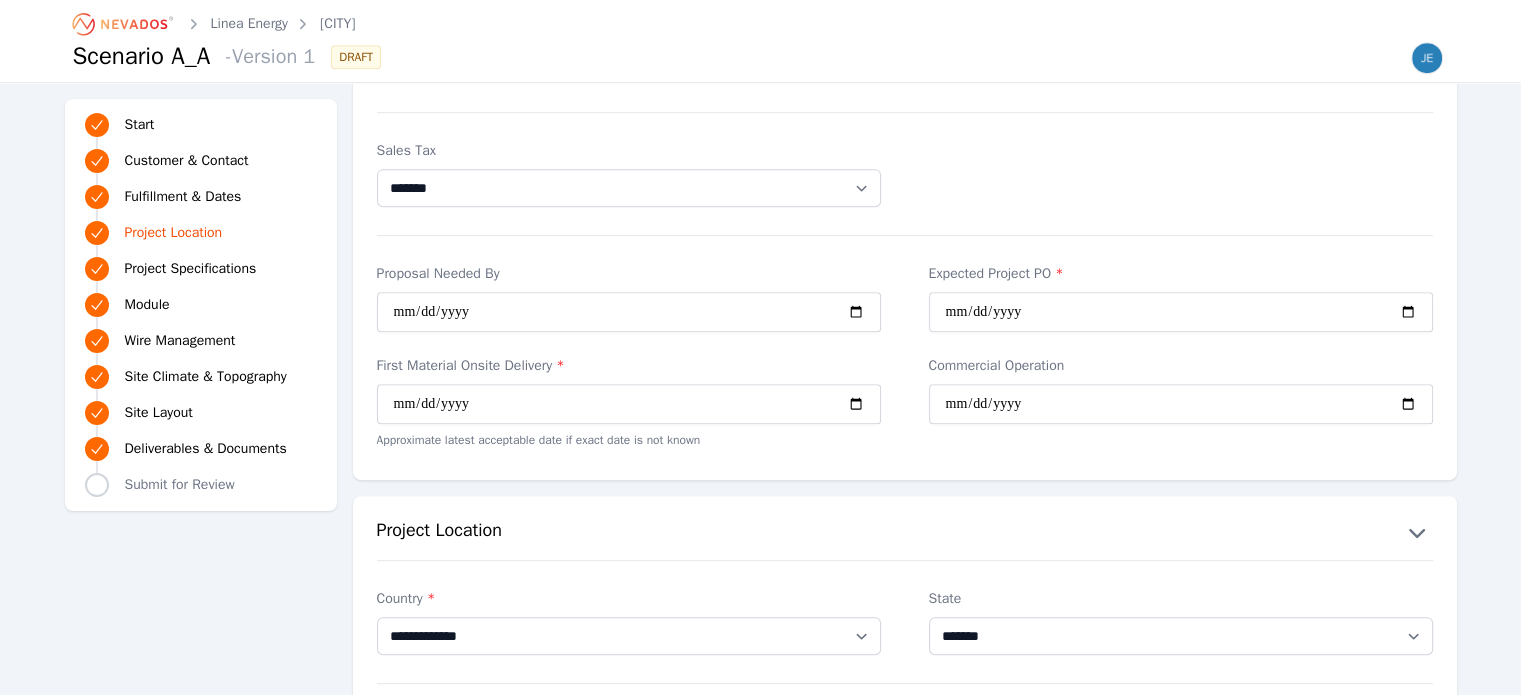 scroll, scrollTop: 900, scrollLeft: 0, axis: vertical 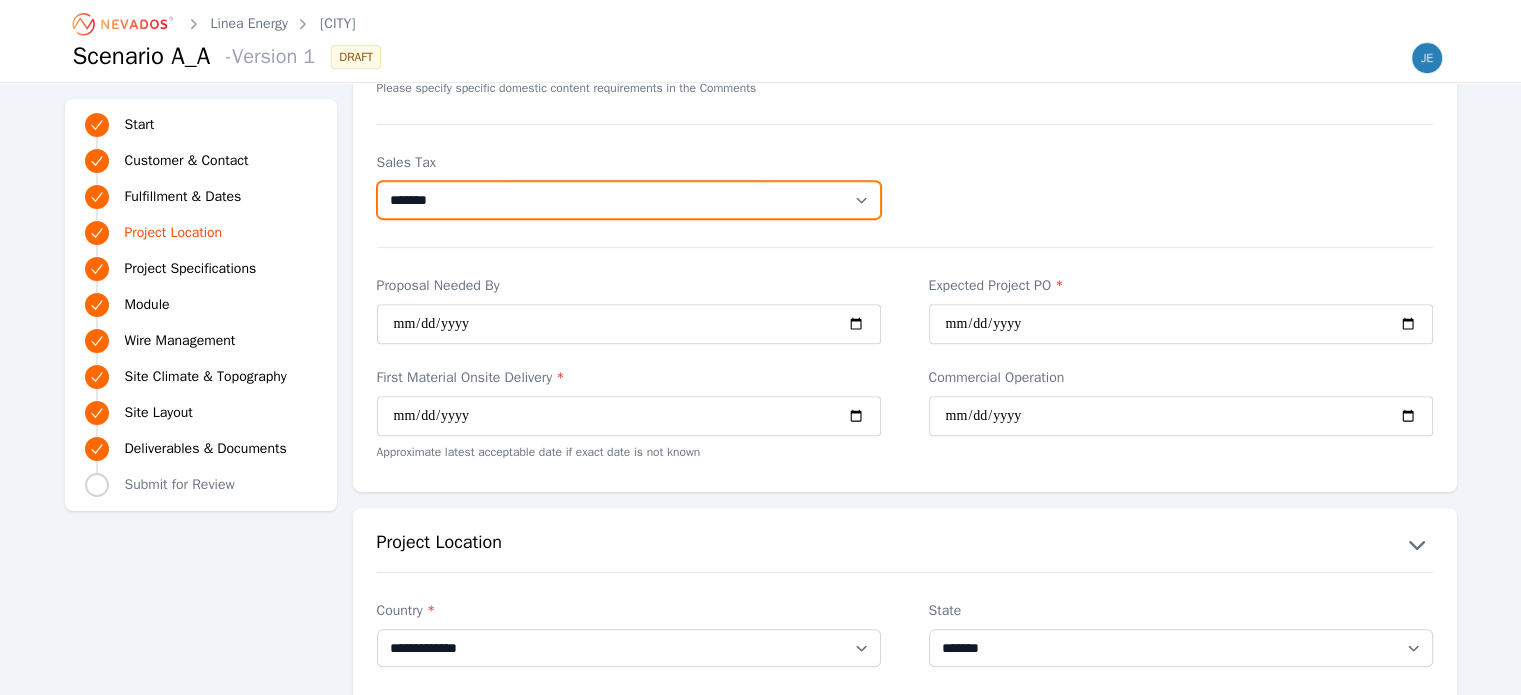 click on "******* *******" at bounding box center [629, 200] 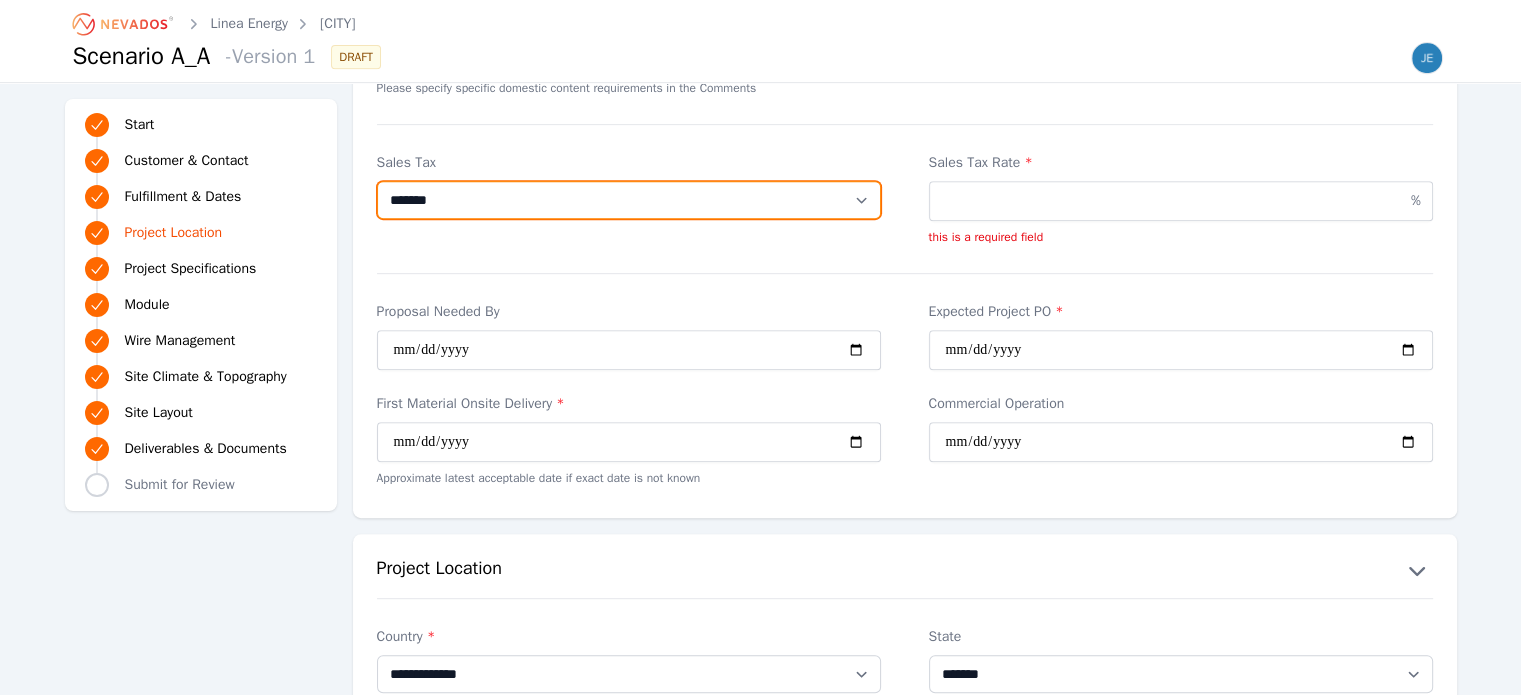 click on "******* *******" at bounding box center [629, 200] 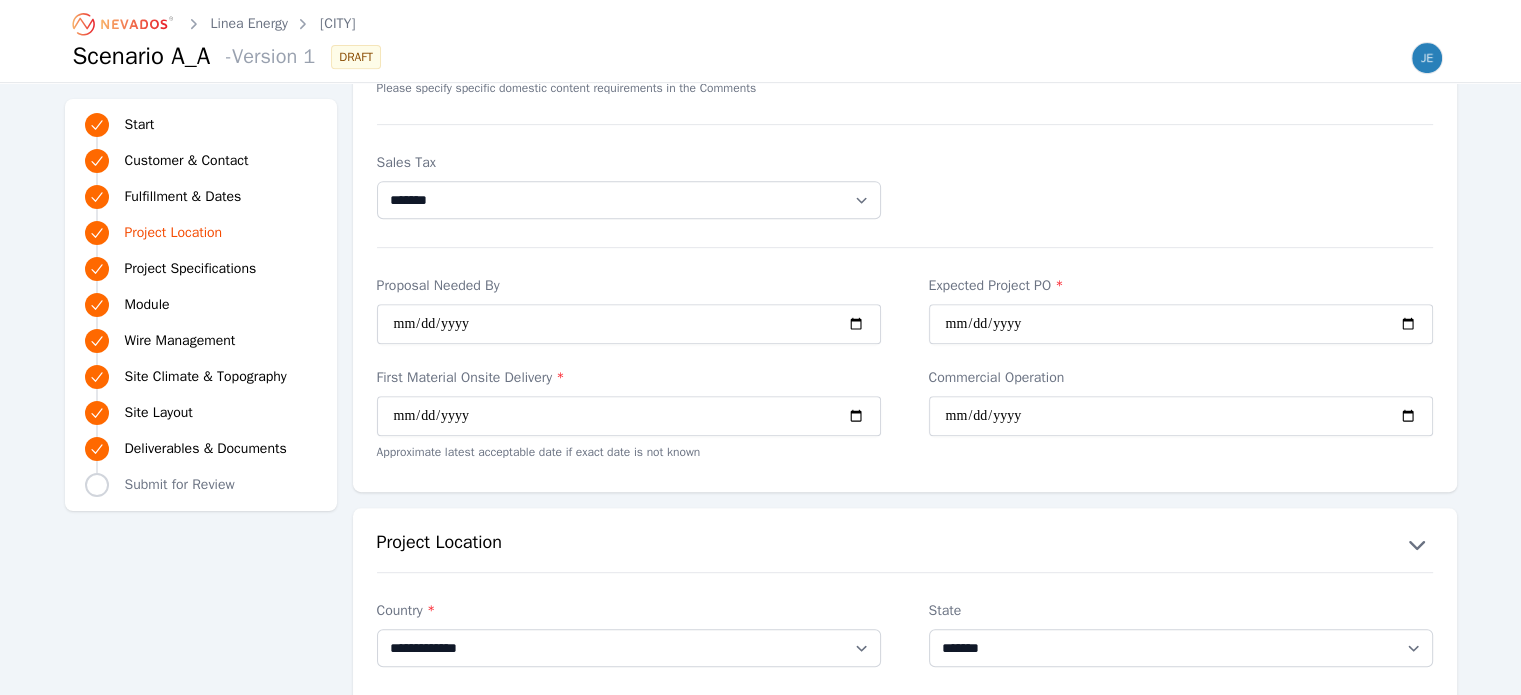 click on "**********" at bounding box center [905, 310] 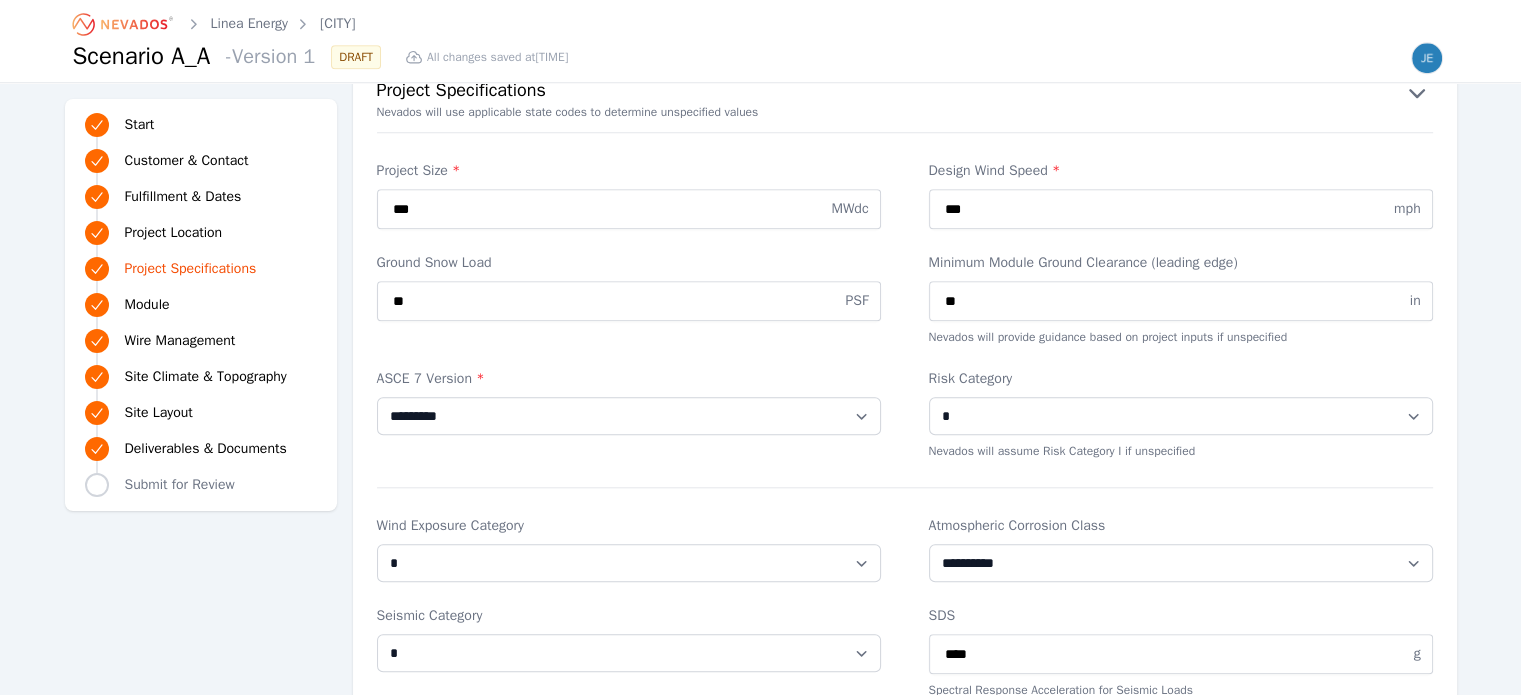 scroll, scrollTop: 1700, scrollLeft: 0, axis: vertical 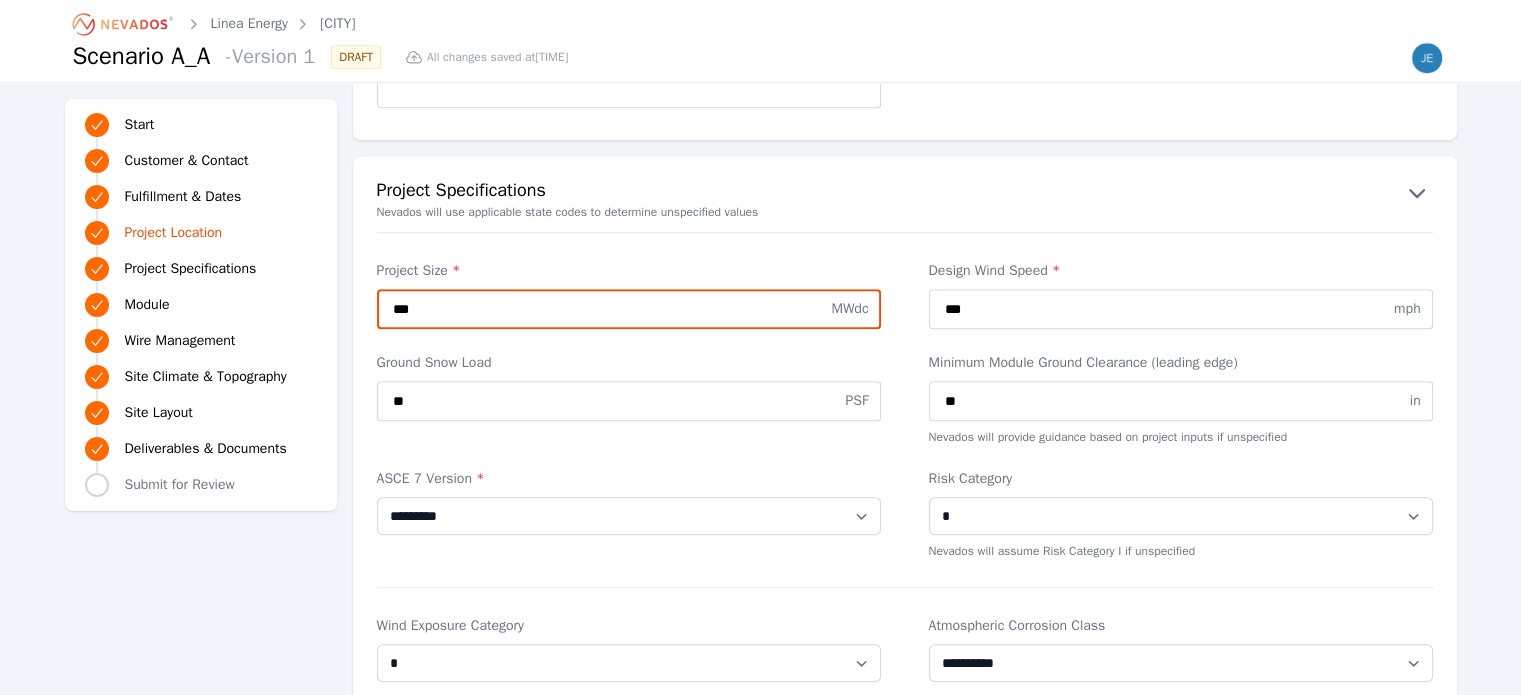 click on "***" at bounding box center [629, 309] 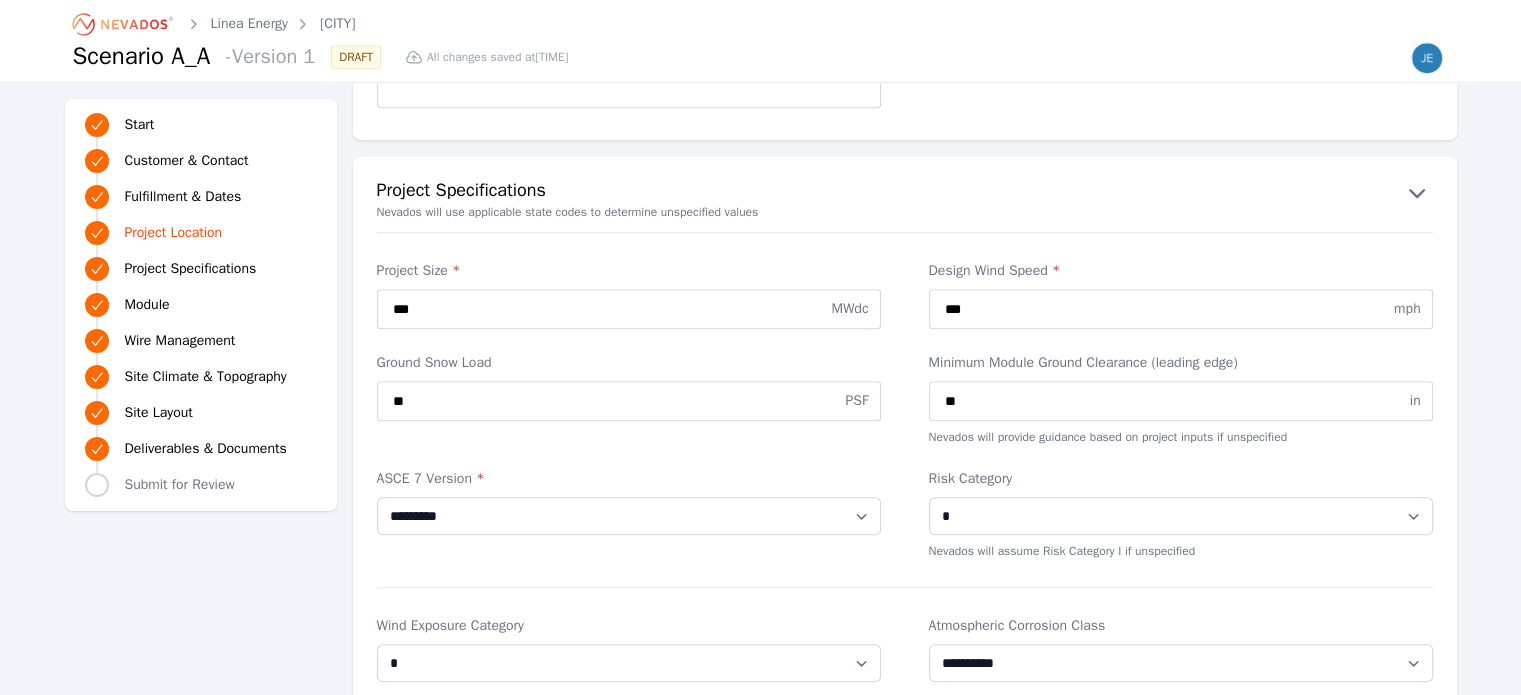 click on "Ground Snow Load   ** PSF Minimum Module Ground Clearance (leading edge)   ** in Nevados will provide guidance based on project inputs if unspecified" at bounding box center [905, 399] 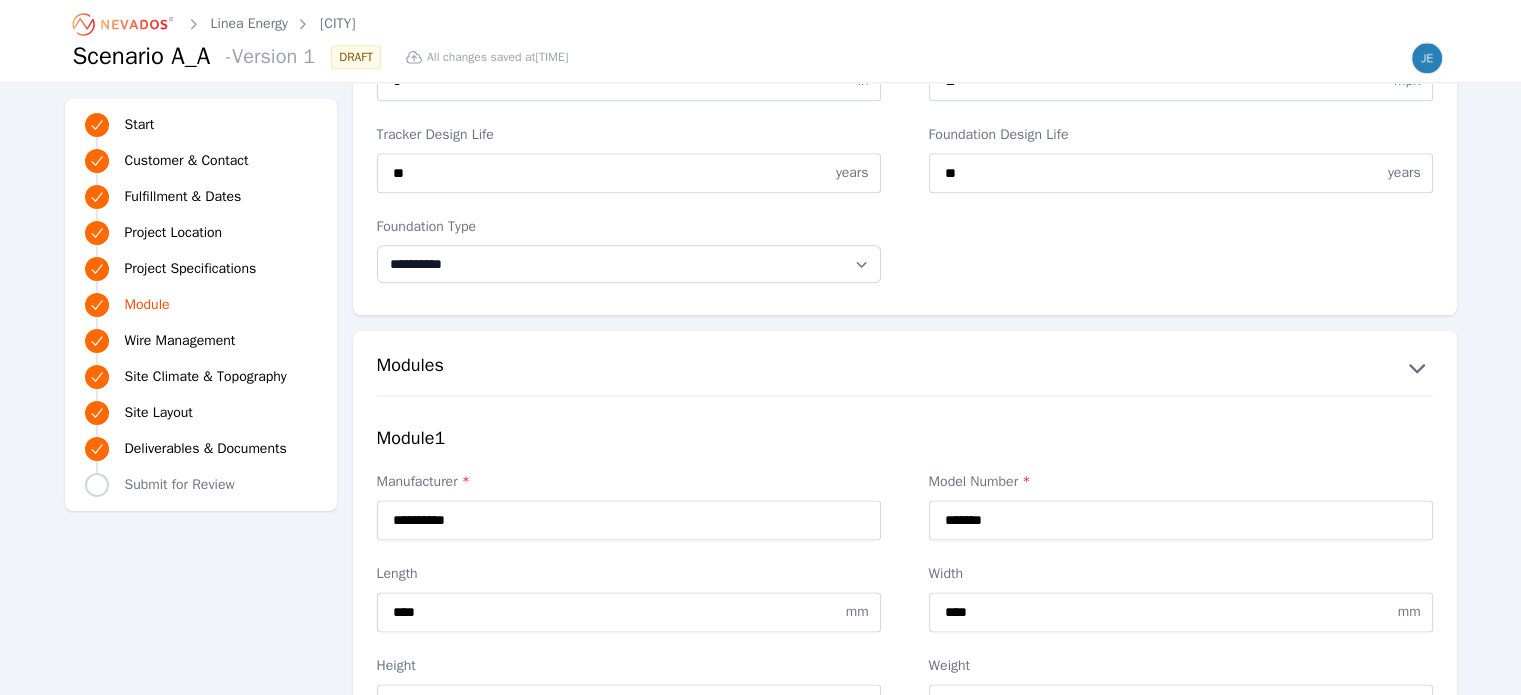 scroll, scrollTop: 2500, scrollLeft: 0, axis: vertical 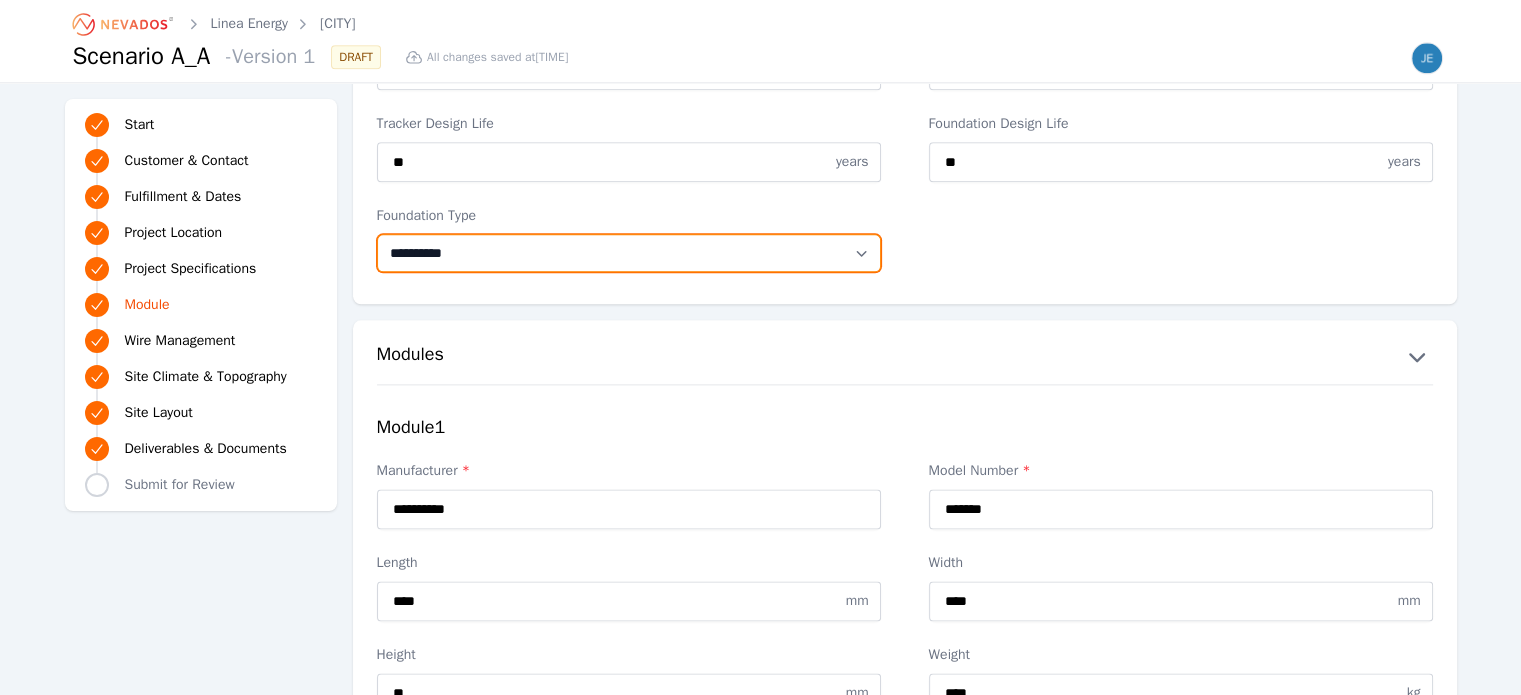 click on "**********" at bounding box center [629, 253] 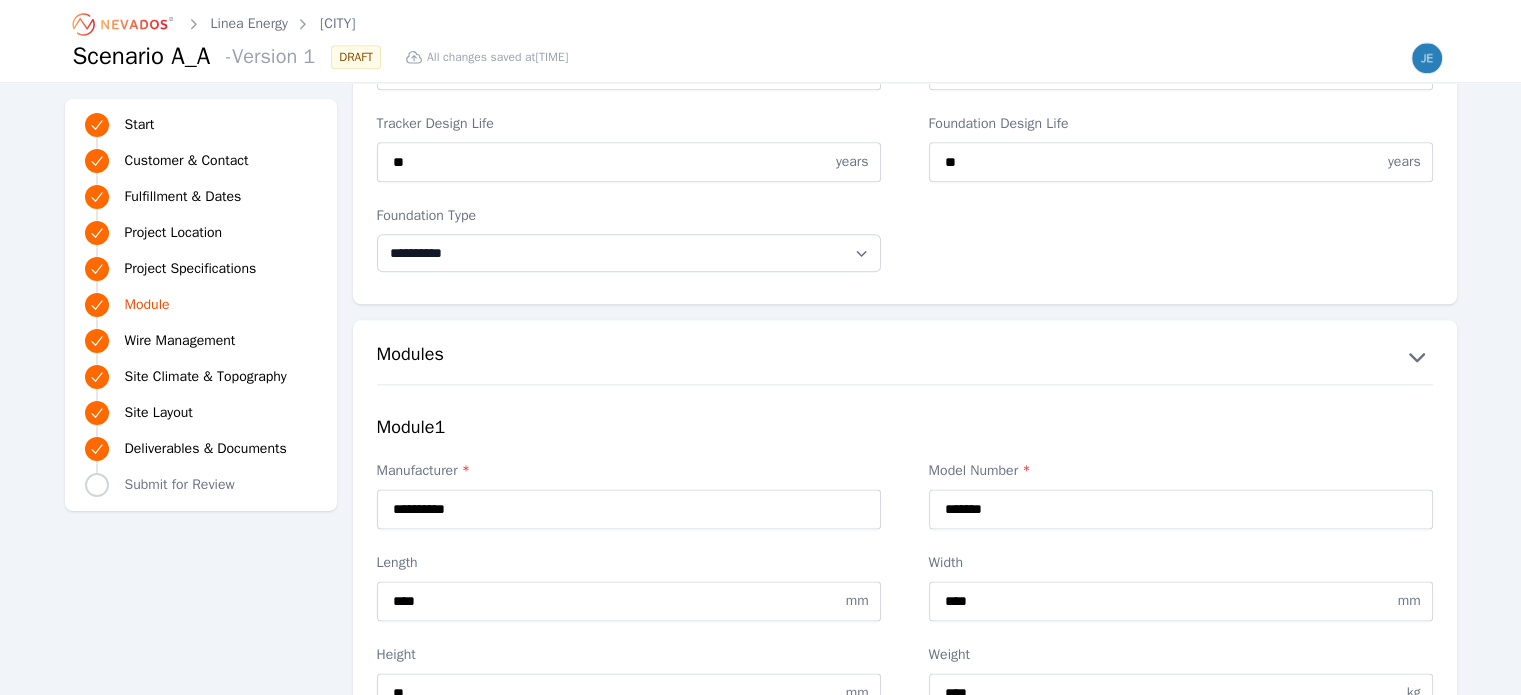 click on "**********" at bounding box center (905, 239) 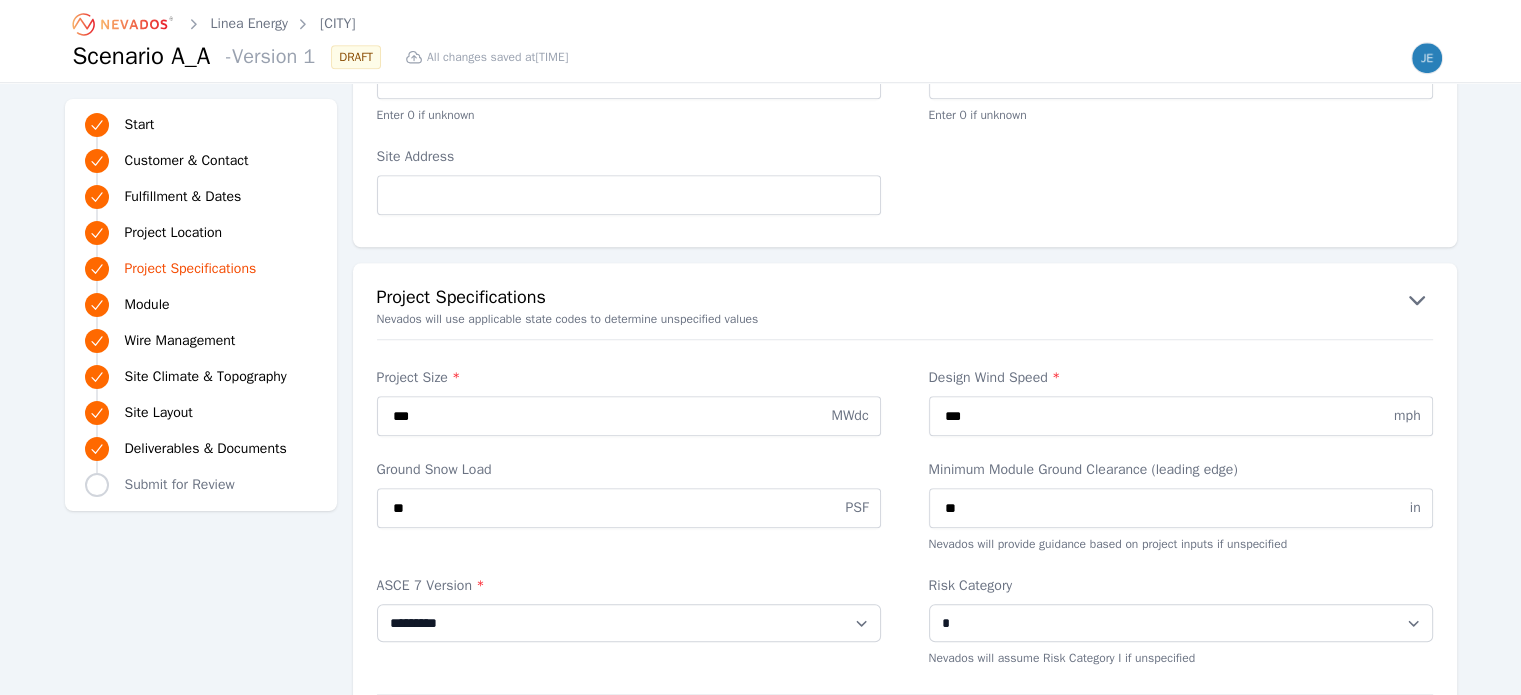 scroll, scrollTop: 1700, scrollLeft: 0, axis: vertical 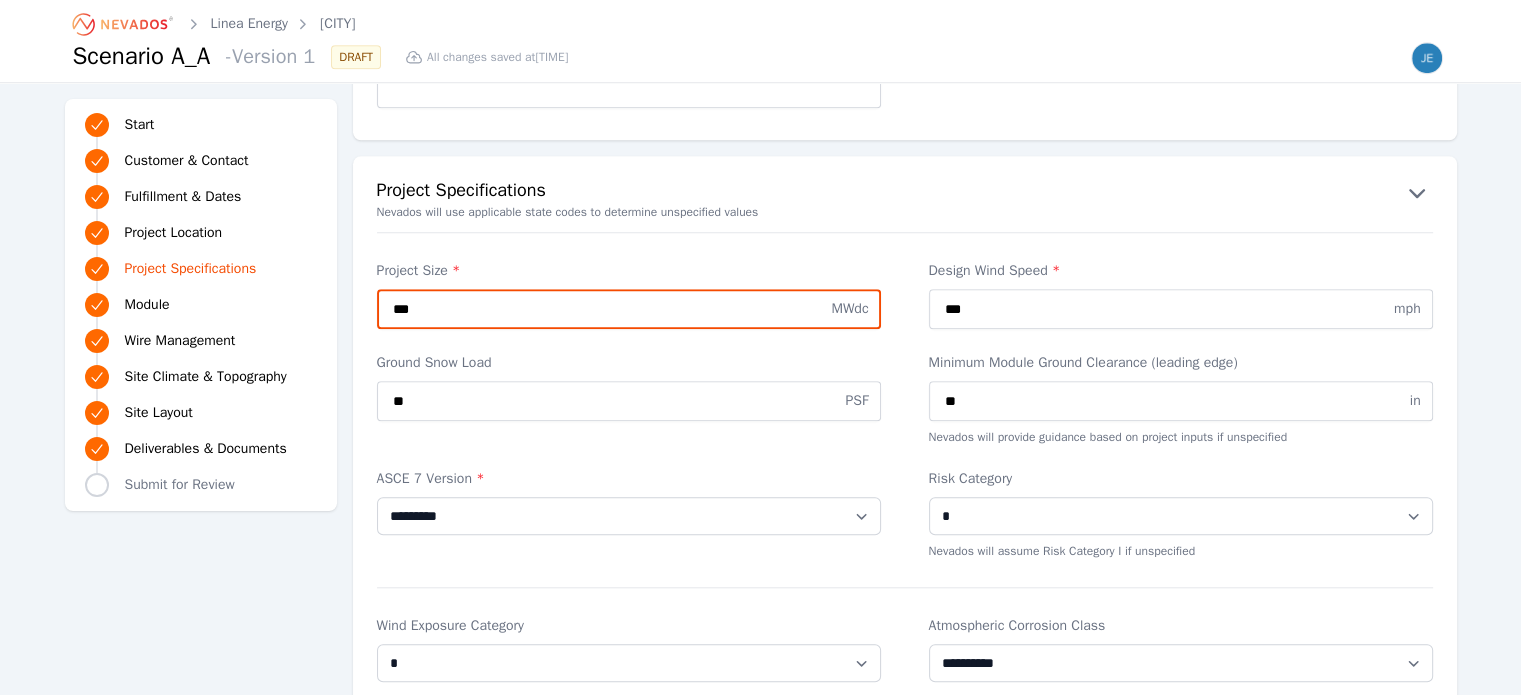 drag, startPoint x: 418, startPoint y: 311, endPoint x: 396, endPoint y: 308, distance: 22.203604 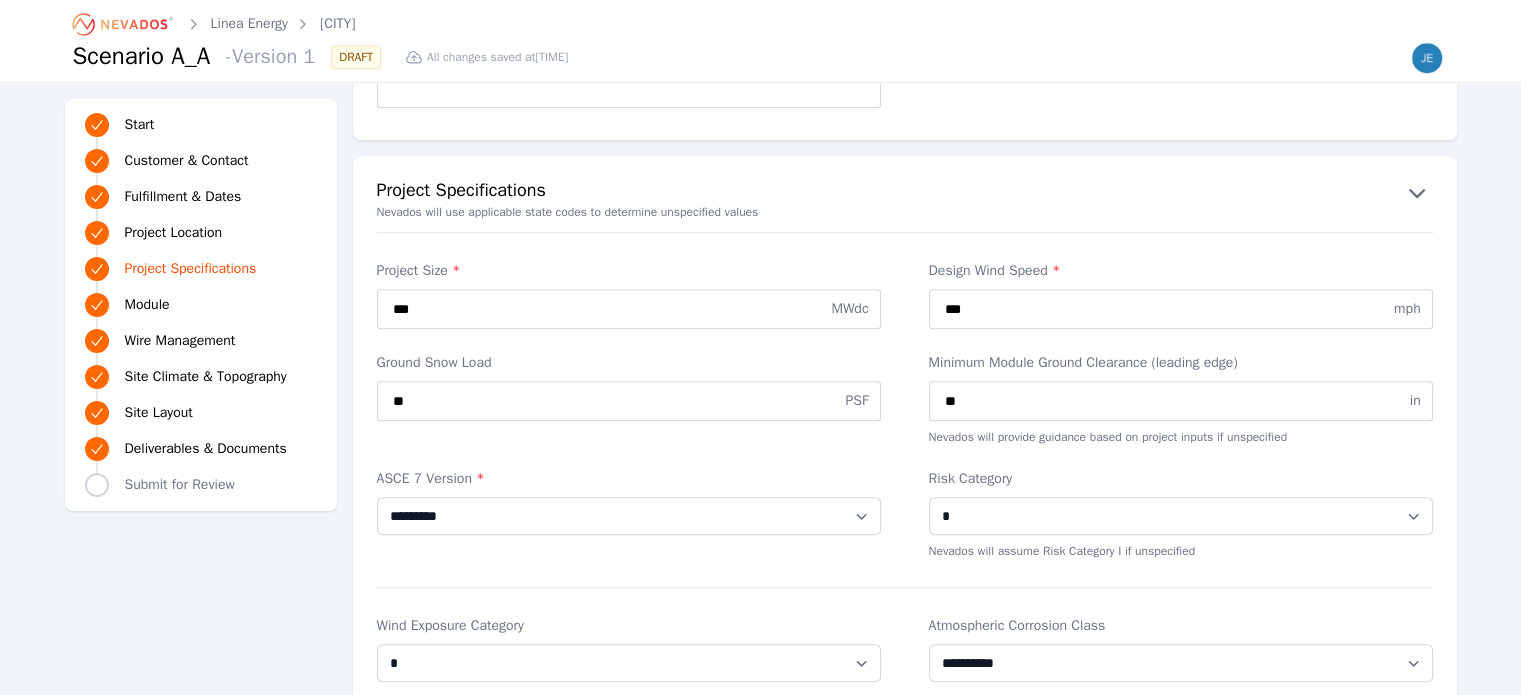 click on "Project Size   * *** MWdc Design Wind Speed   * *** mph" at bounding box center (905, 295) 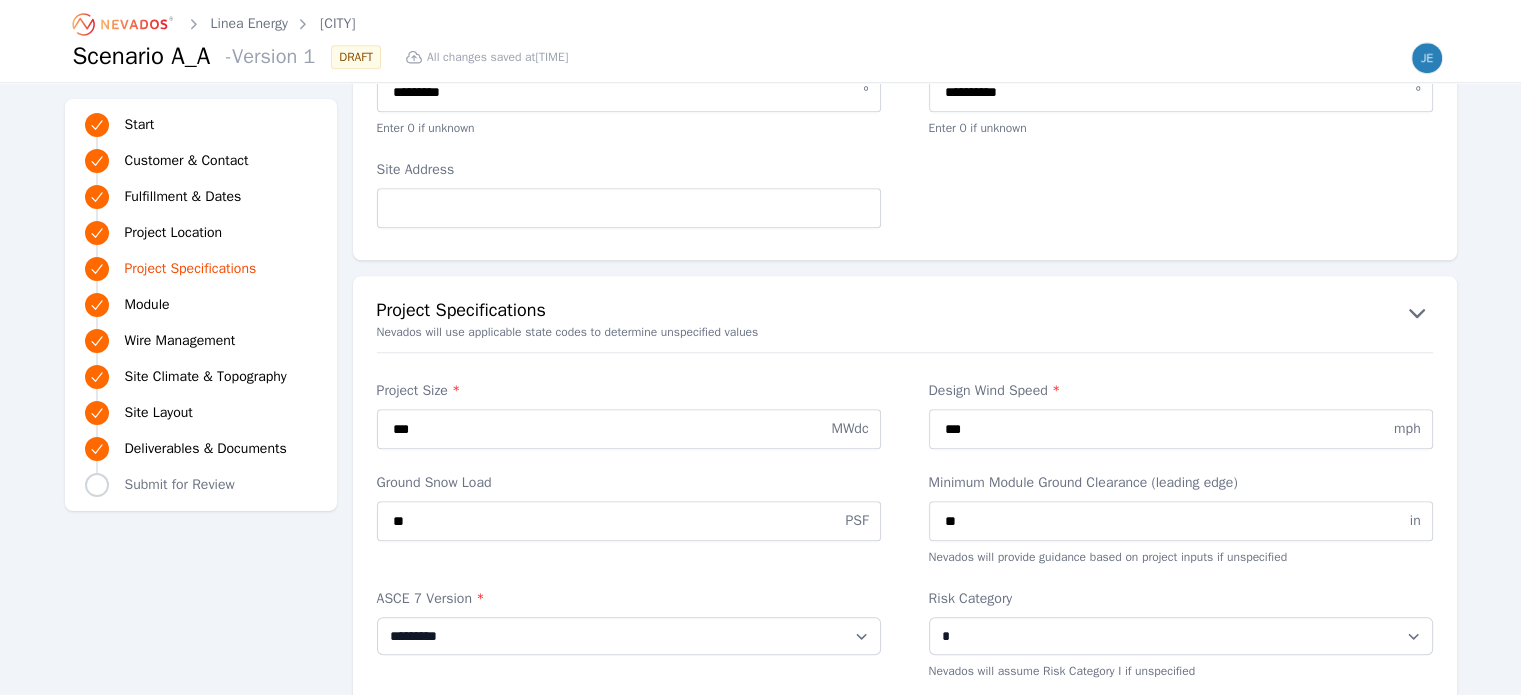 scroll, scrollTop: 1700, scrollLeft: 0, axis: vertical 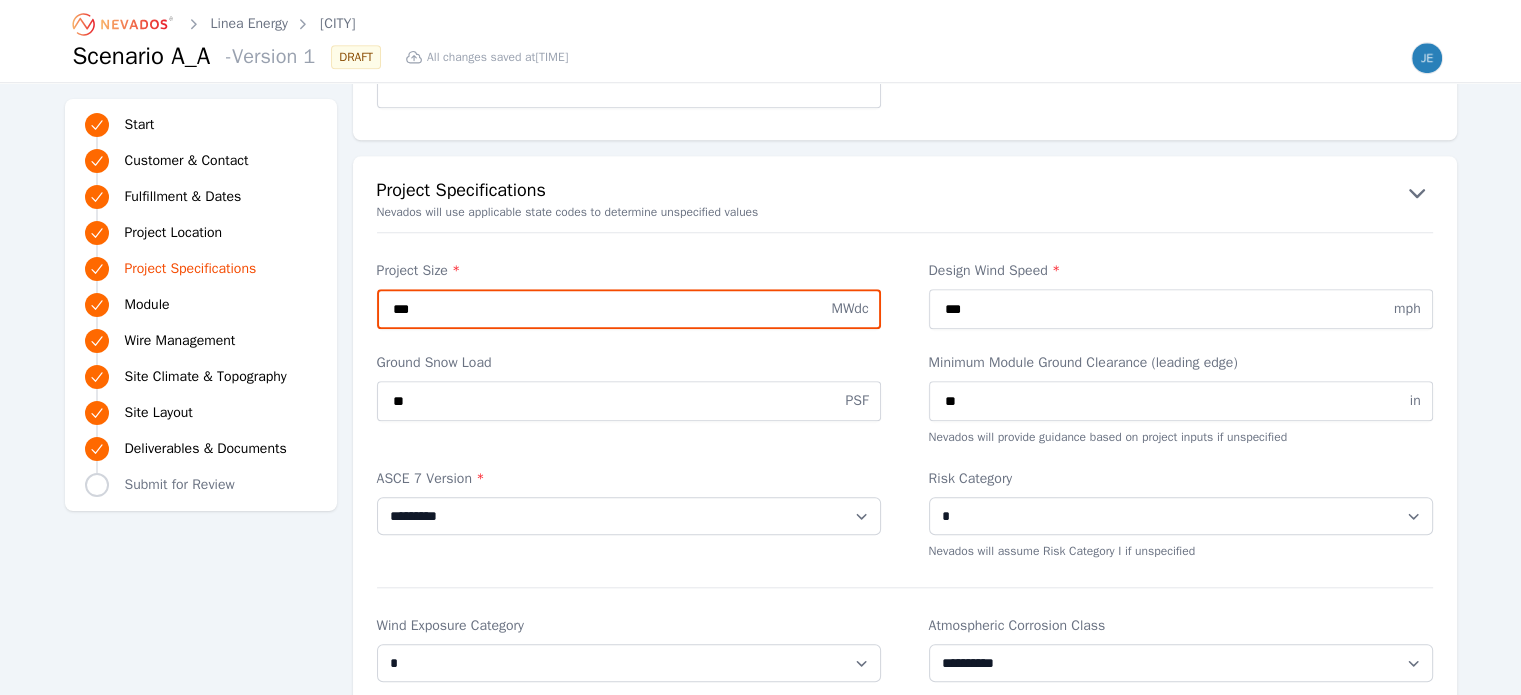 drag, startPoint x: 452, startPoint y: 303, endPoint x: 369, endPoint y: 303, distance: 83 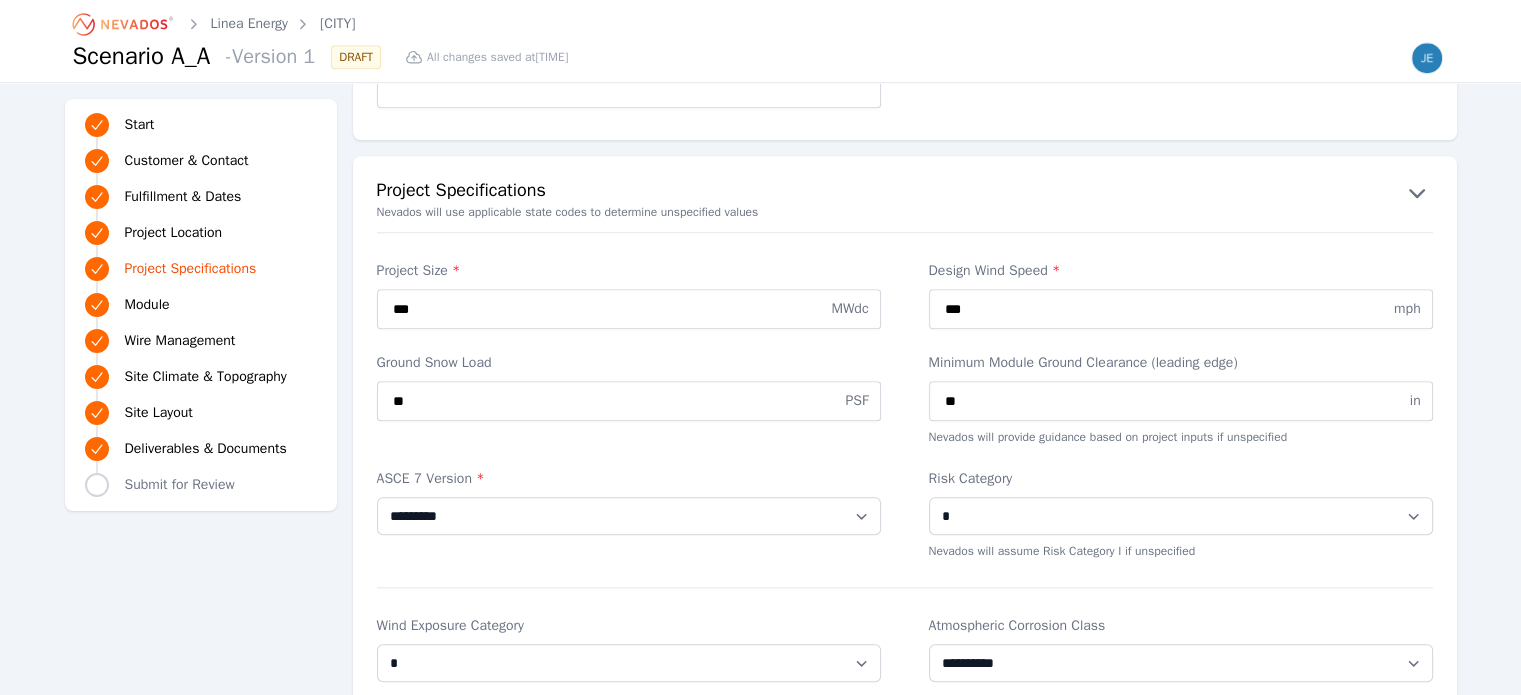click on "Ground Snow Load   ** PSF Minimum Module Ground Clearance (leading edge)   ** in Nevados will provide guidance based on project inputs if unspecified" at bounding box center [905, 399] 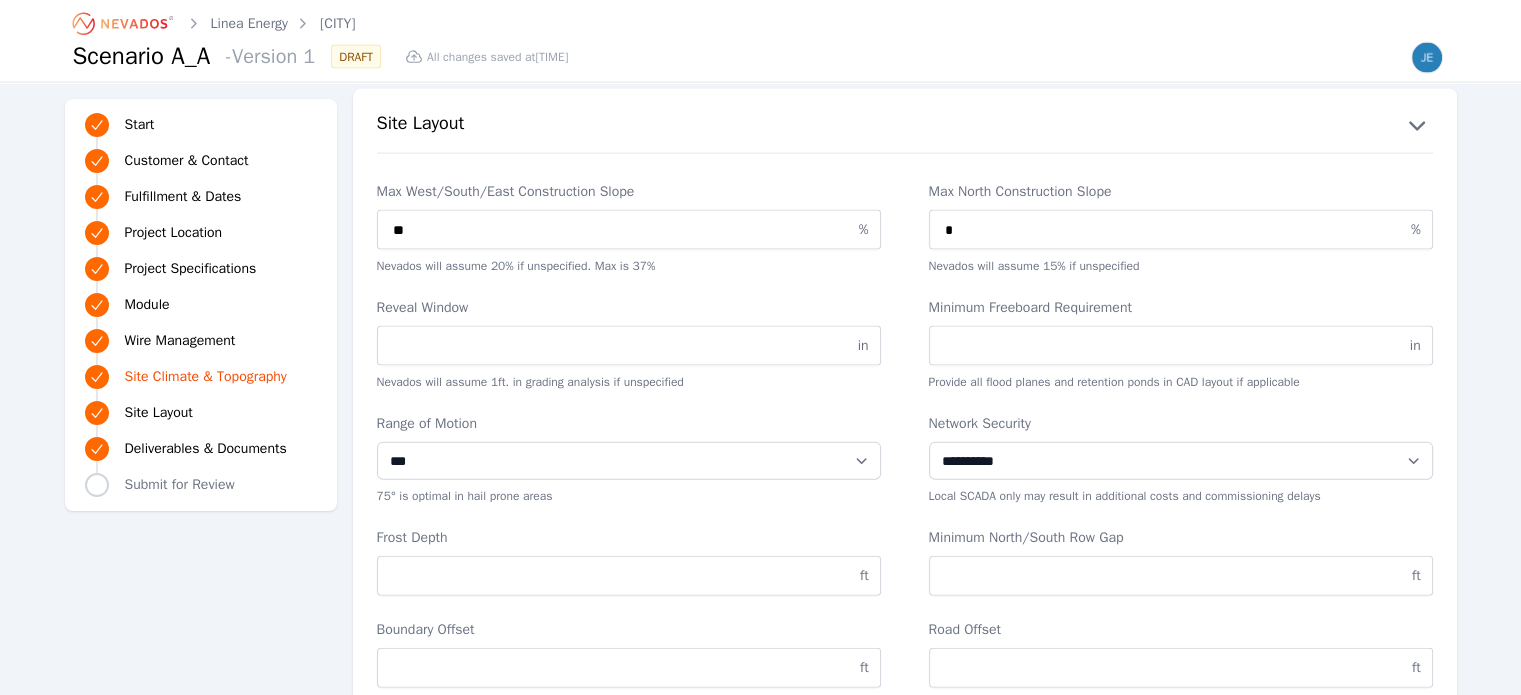 scroll, scrollTop: 4400, scrollLeft: 0, axis: vertical 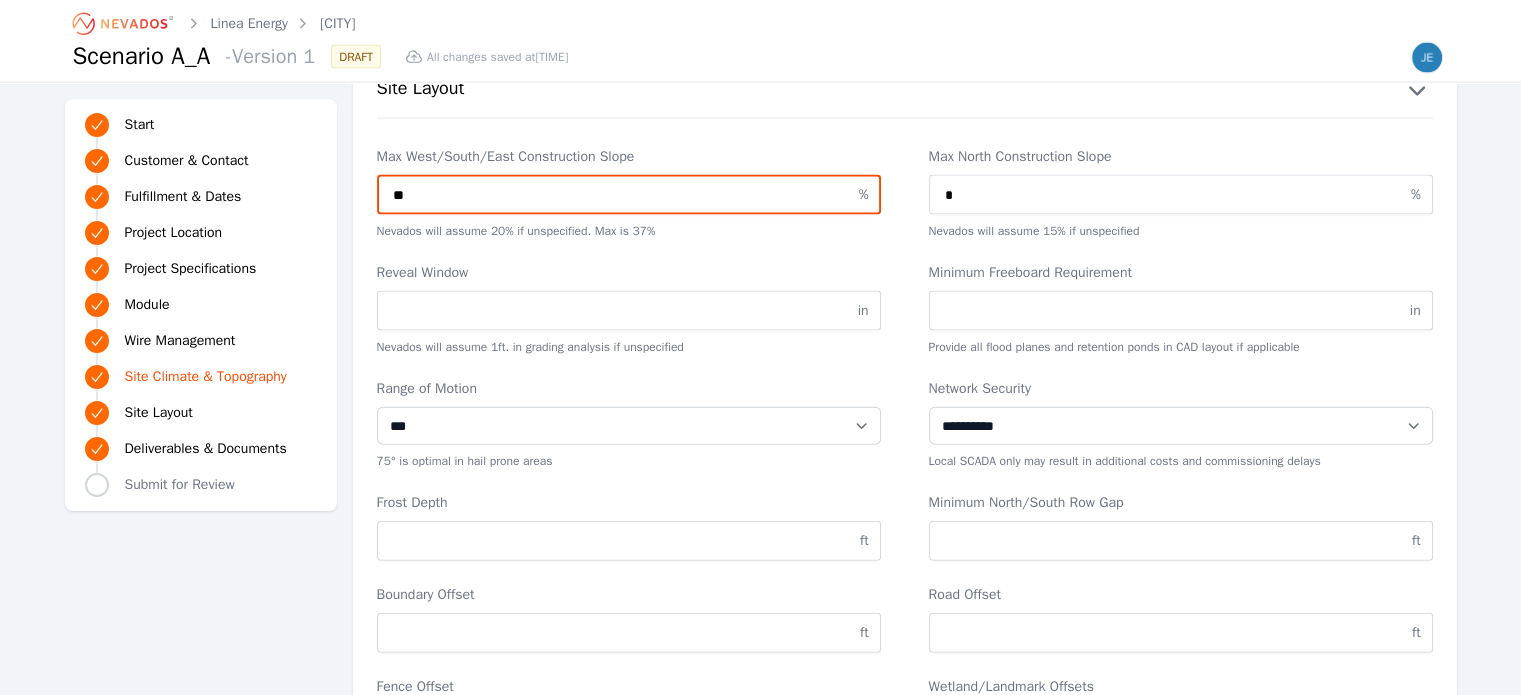 drag, startPoint x: 494, startPoint y: 186, endPoint x: 393, endPoint y: 183, distance: 101.04455 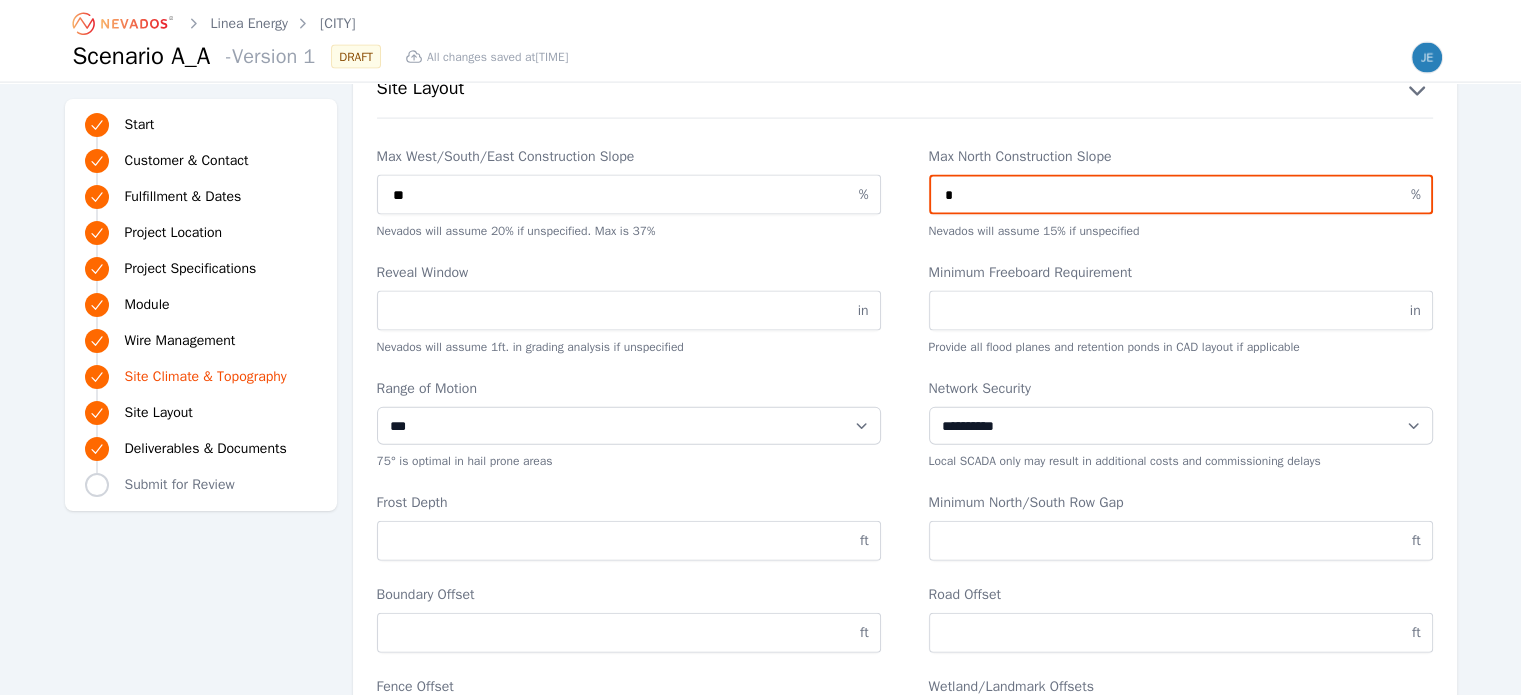 drag, startPoint x: 995, startPoint y: 177, endPoint x: 921, endPoint y: 170, distance: 74.330345 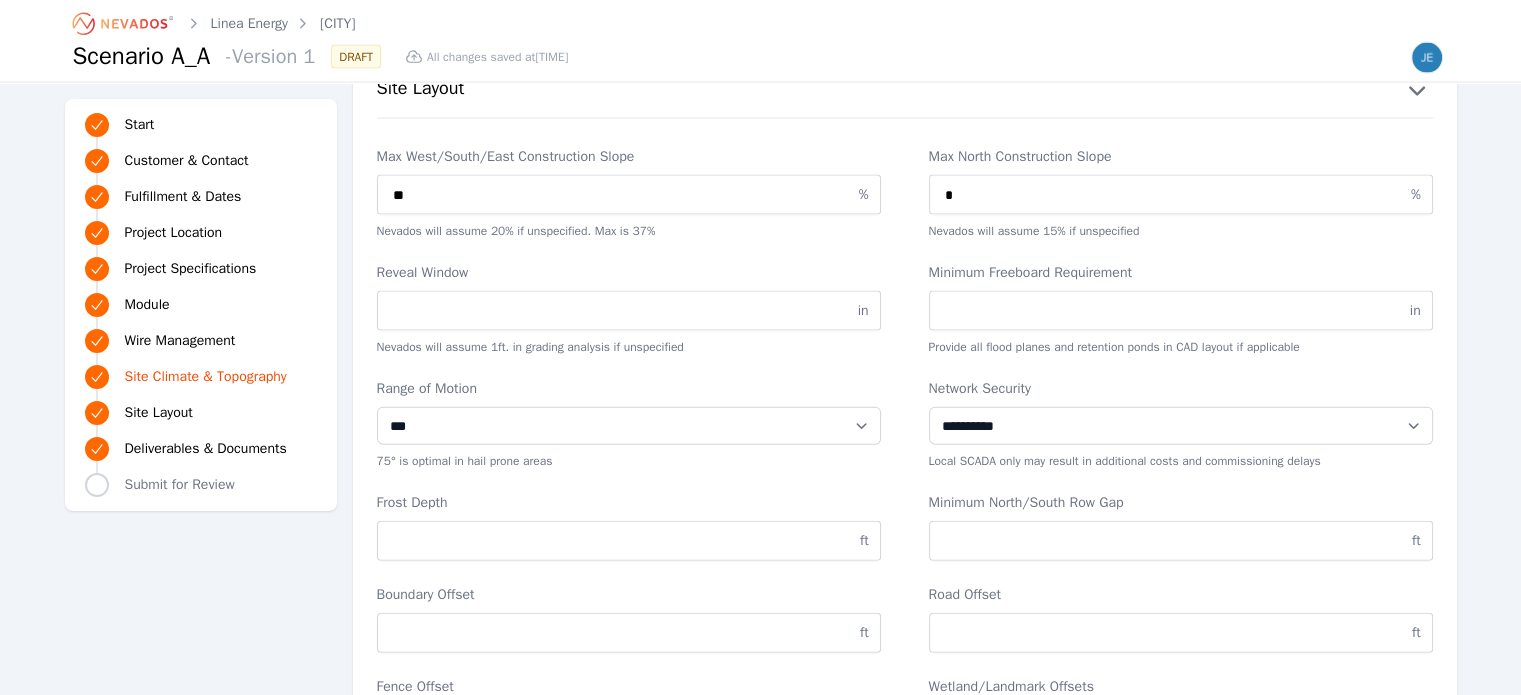 click on "Reveal Window   in Nevados will assume 1ft. in grading analysis if unspecified Minimum Freeboard Requirement   in Provide all flood planes and retention ponds in CAD layout if applicable" at bounding box center [905, 309] 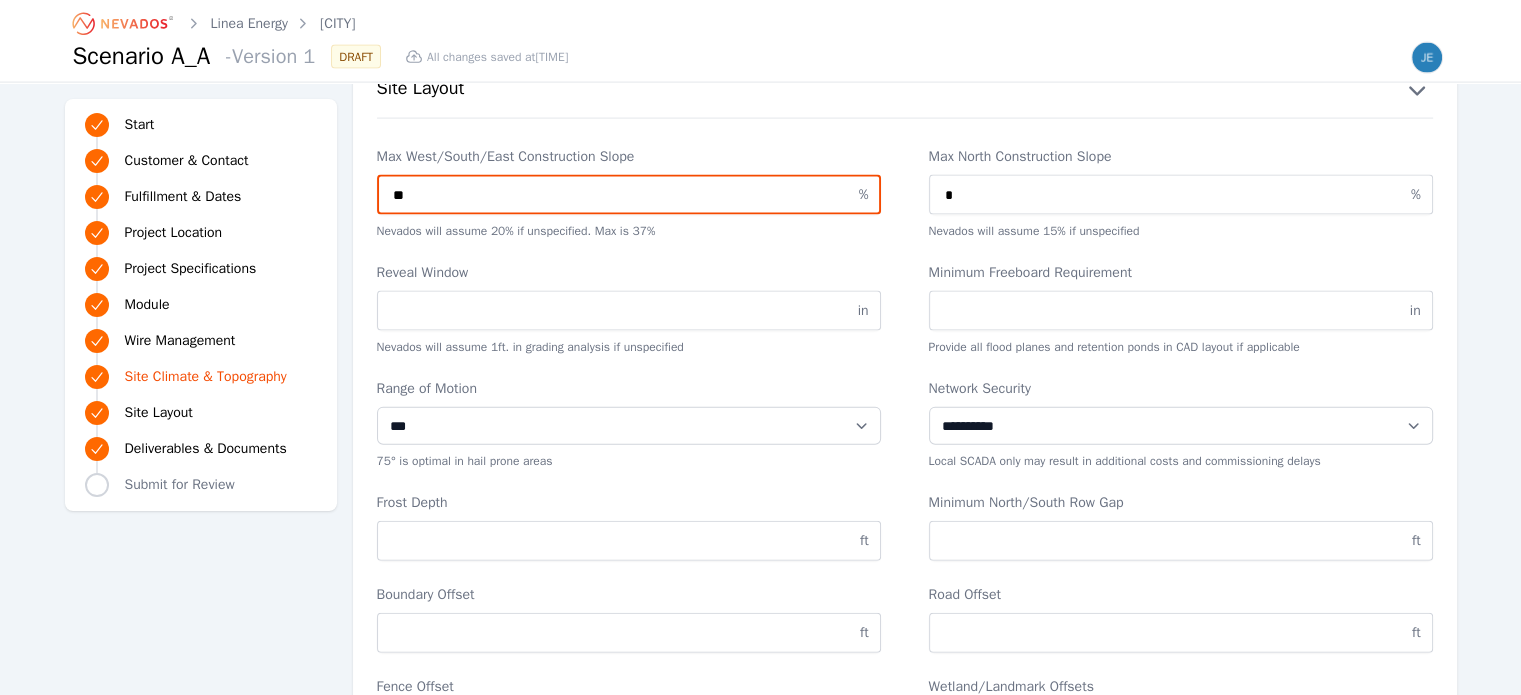 drag, startPoint x: 398, startPoint y: 184, endPoint x: 378, endPoint y: 182, distance: 20.09975 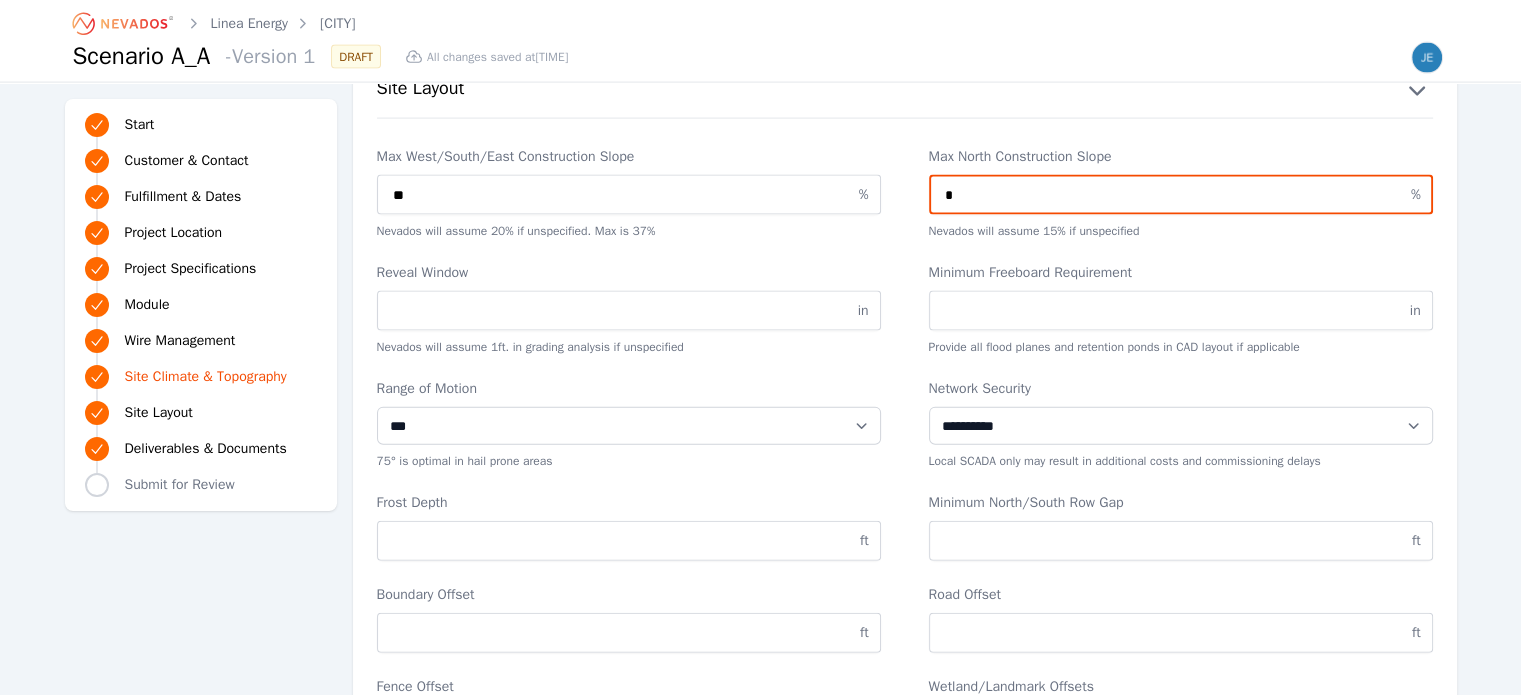 click on "*" at bounding box center [1181, 195] 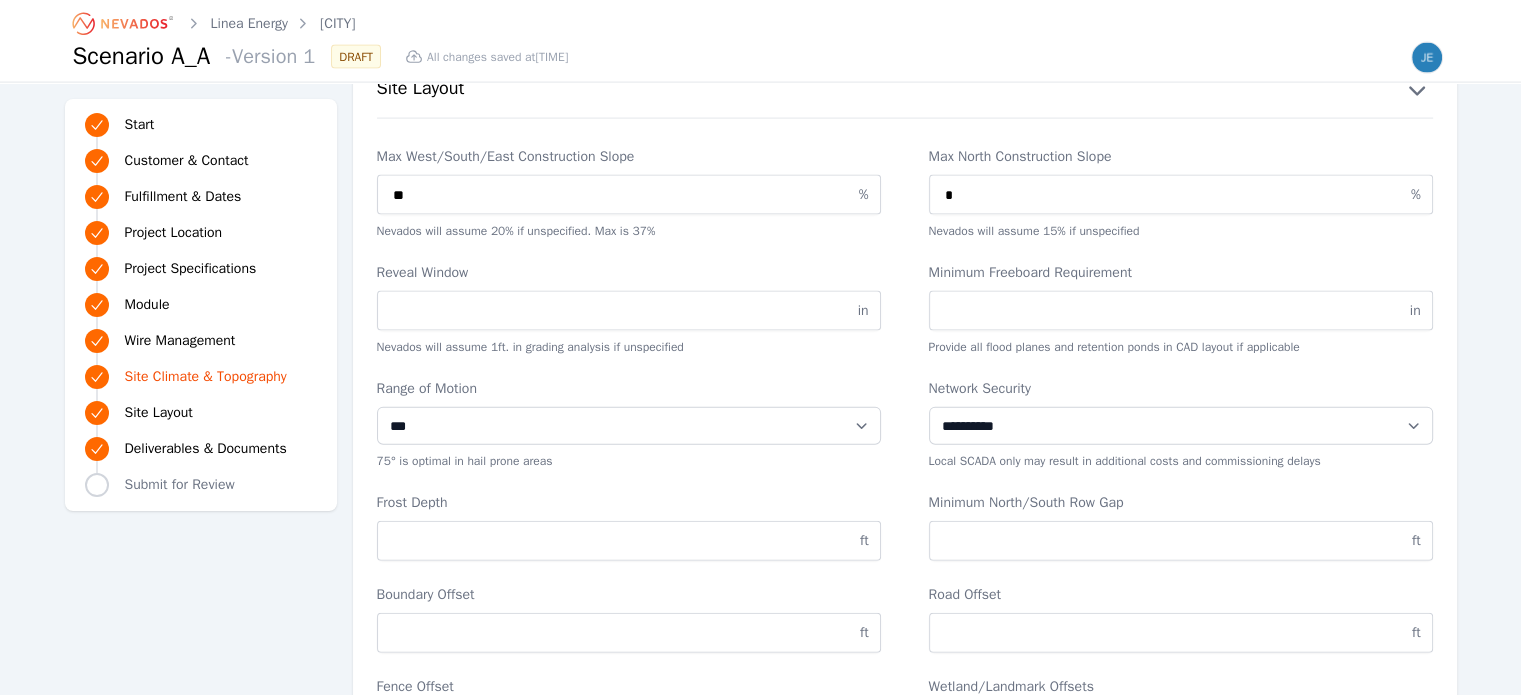 click on "Max West/South/East Construction Slope   ** % Nevados will assume 20% if unspecified. Max is 37% Max North Construction Slope   * % Nevados will assume 15% if unspecified" at bounding box center [905, 193] 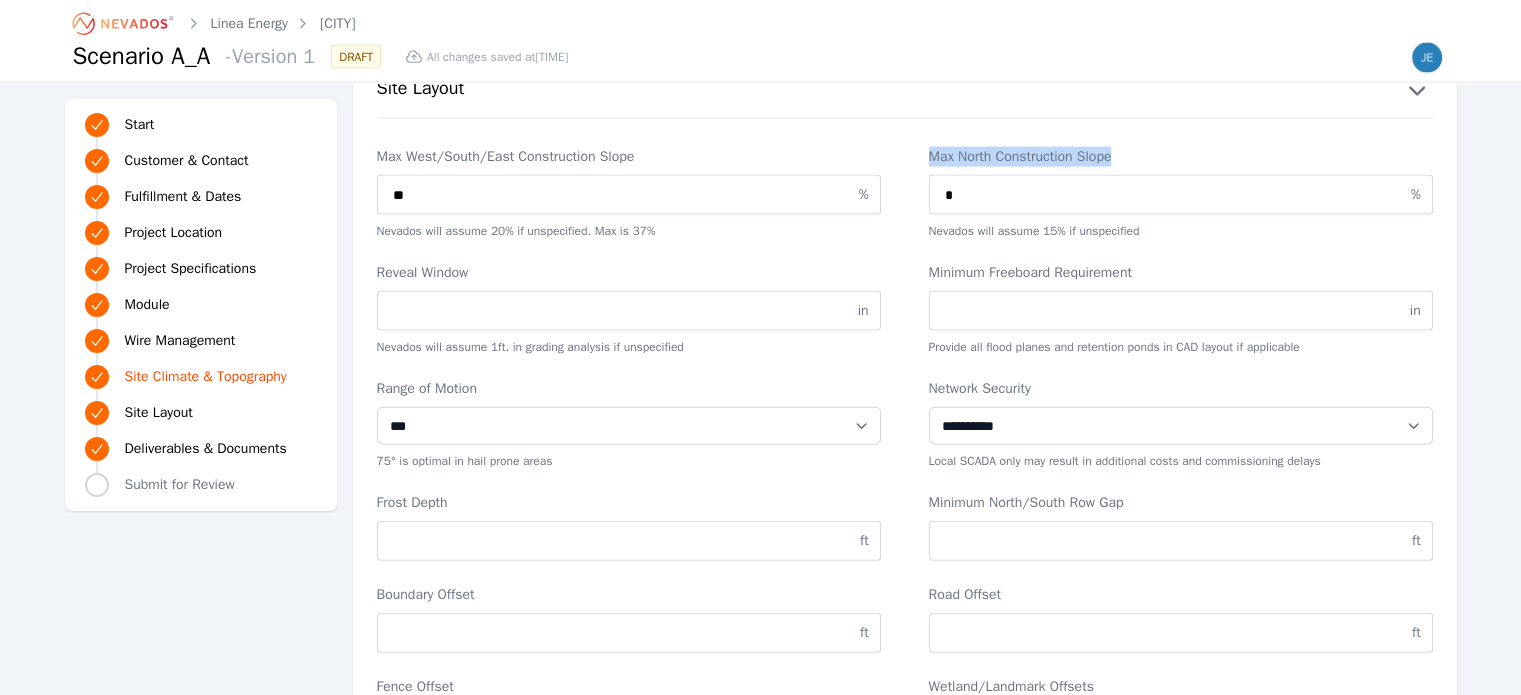 drag, startPoint x: 925, startPoint y: 147, endPoint x: 1175, endPoint y: 143, distance: 250.032 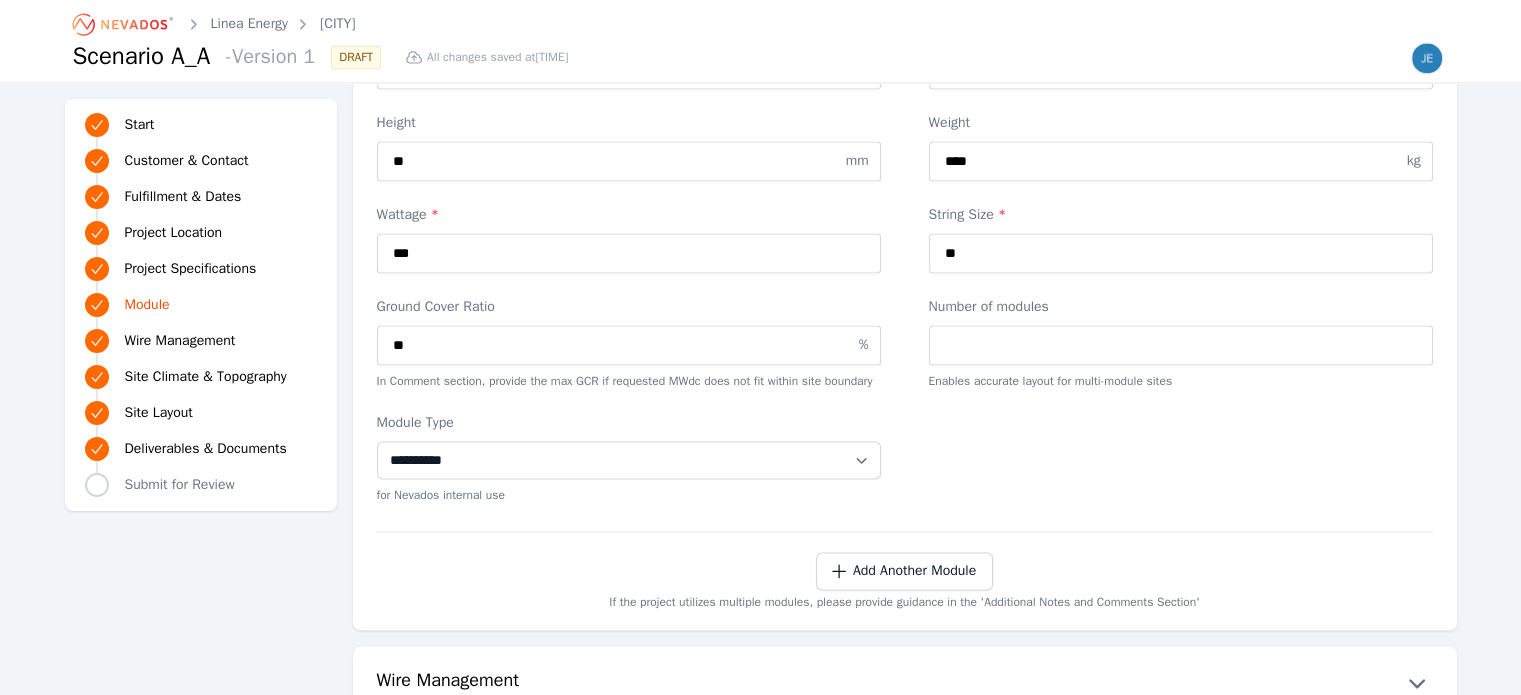 scroll, scrollTop: 3000, scrollLeft: 0, axis: vertical 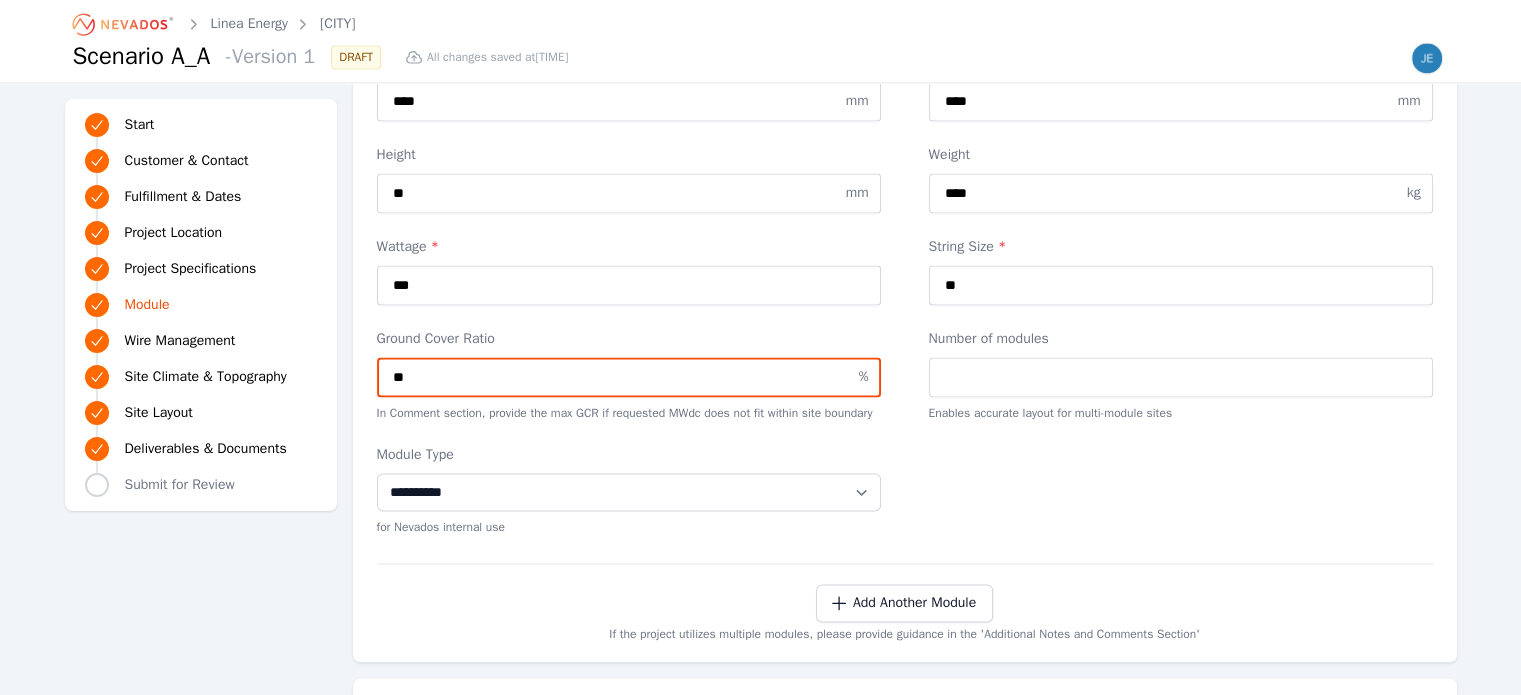 drag, startPoint x: 490, startPoint y: 356, endPoint x: 492, endPoint y: 342, distance: 14.142136 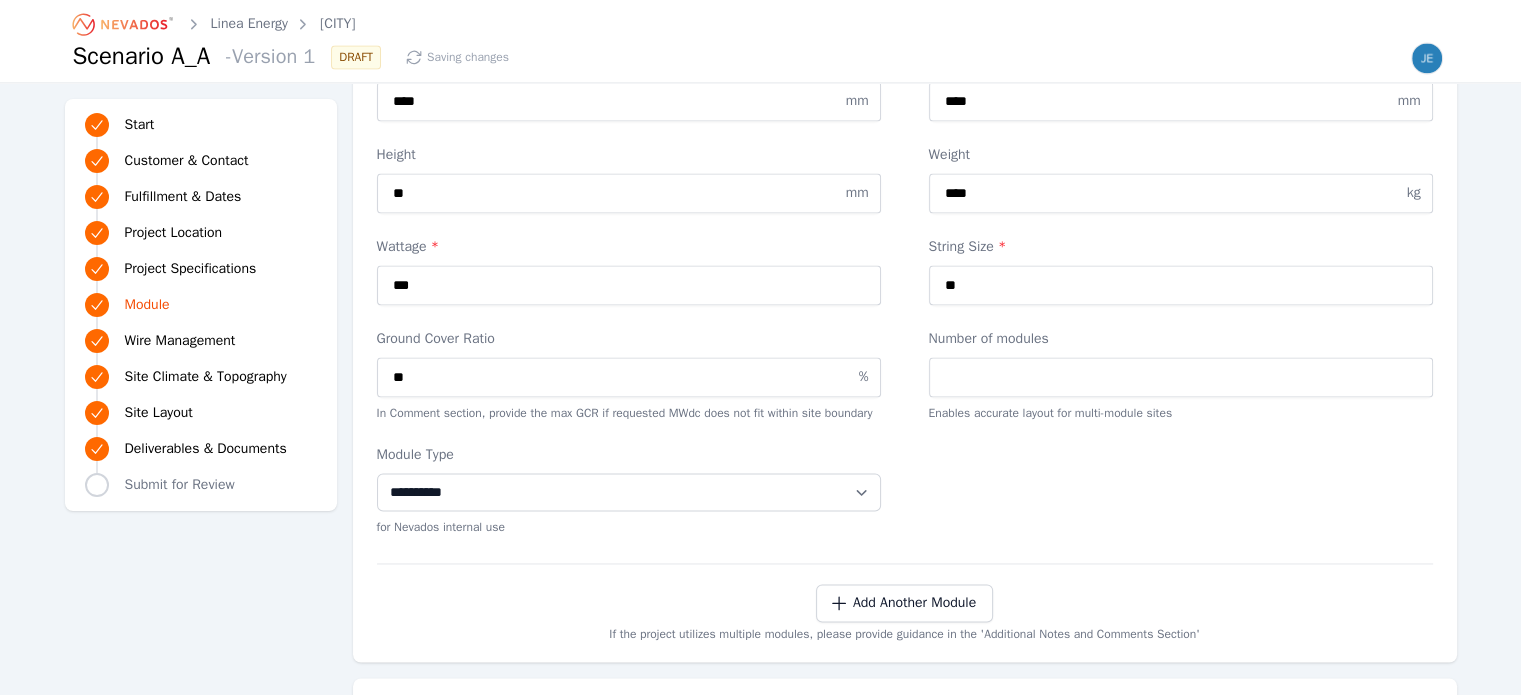click on "In Comment section, provide the max GCR if requested MWdc does not fit within site boundary" at bounding box center [629, 413] 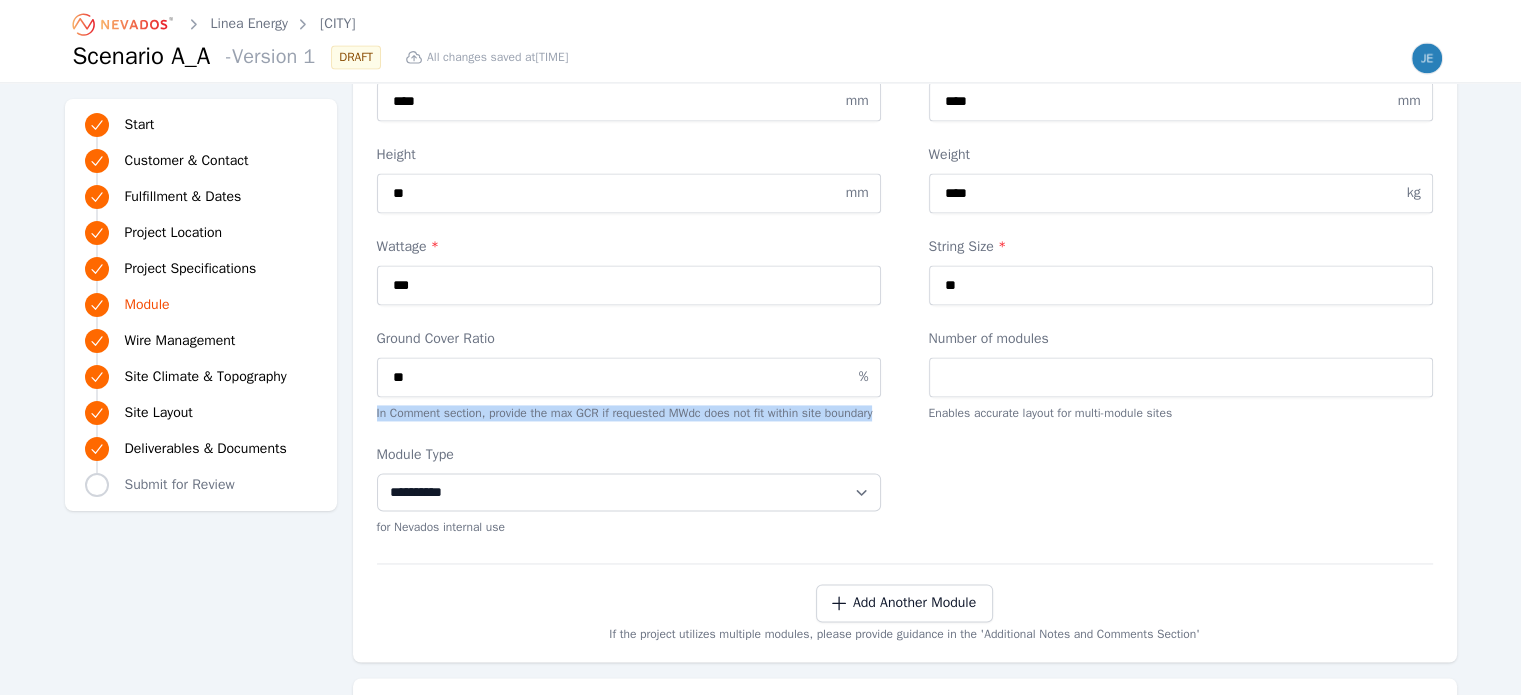 drag, startPoint x: 375, startPoint y: 403, endPoint x: 894, endPoint y: 404, distance: 519.001 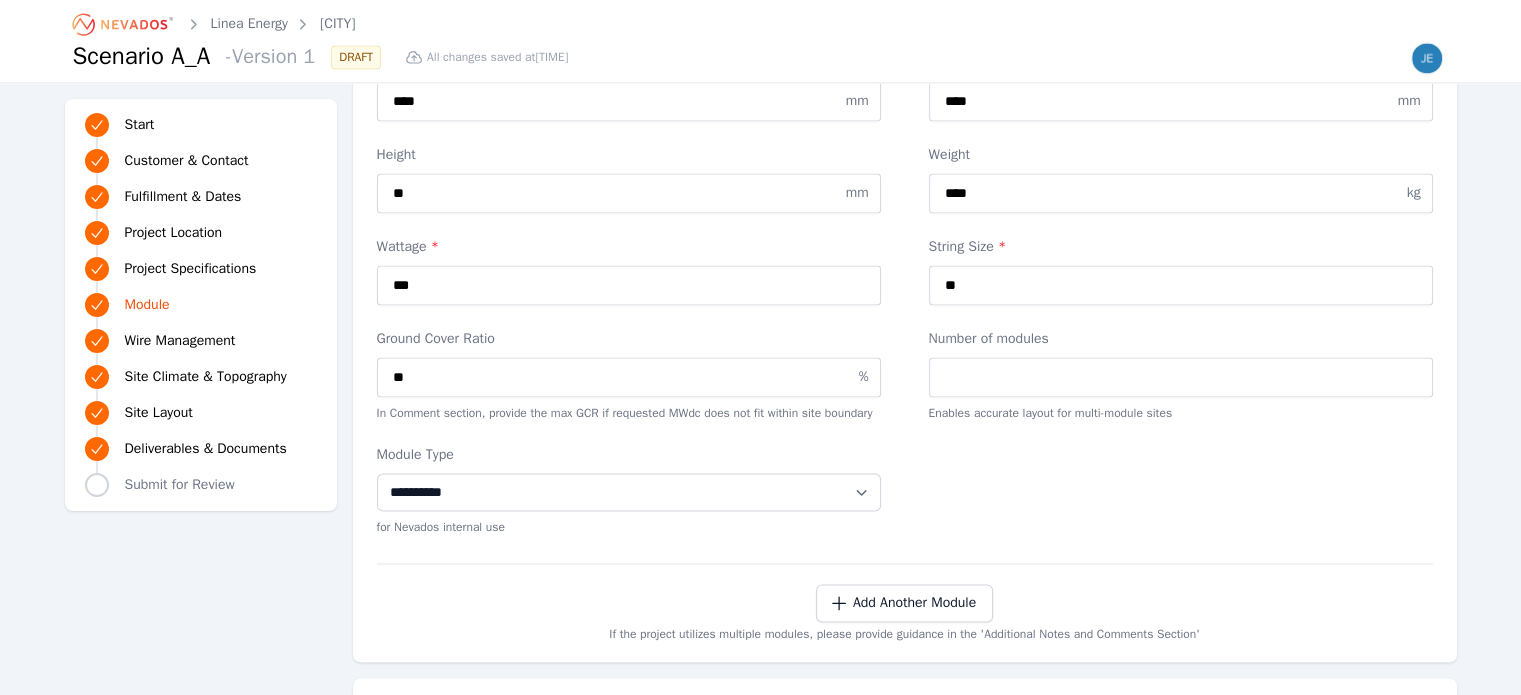 click on "In Comment section, provide the max GCR if requested MWdc does not fit within site boundary" at bounding box center [629, 413] 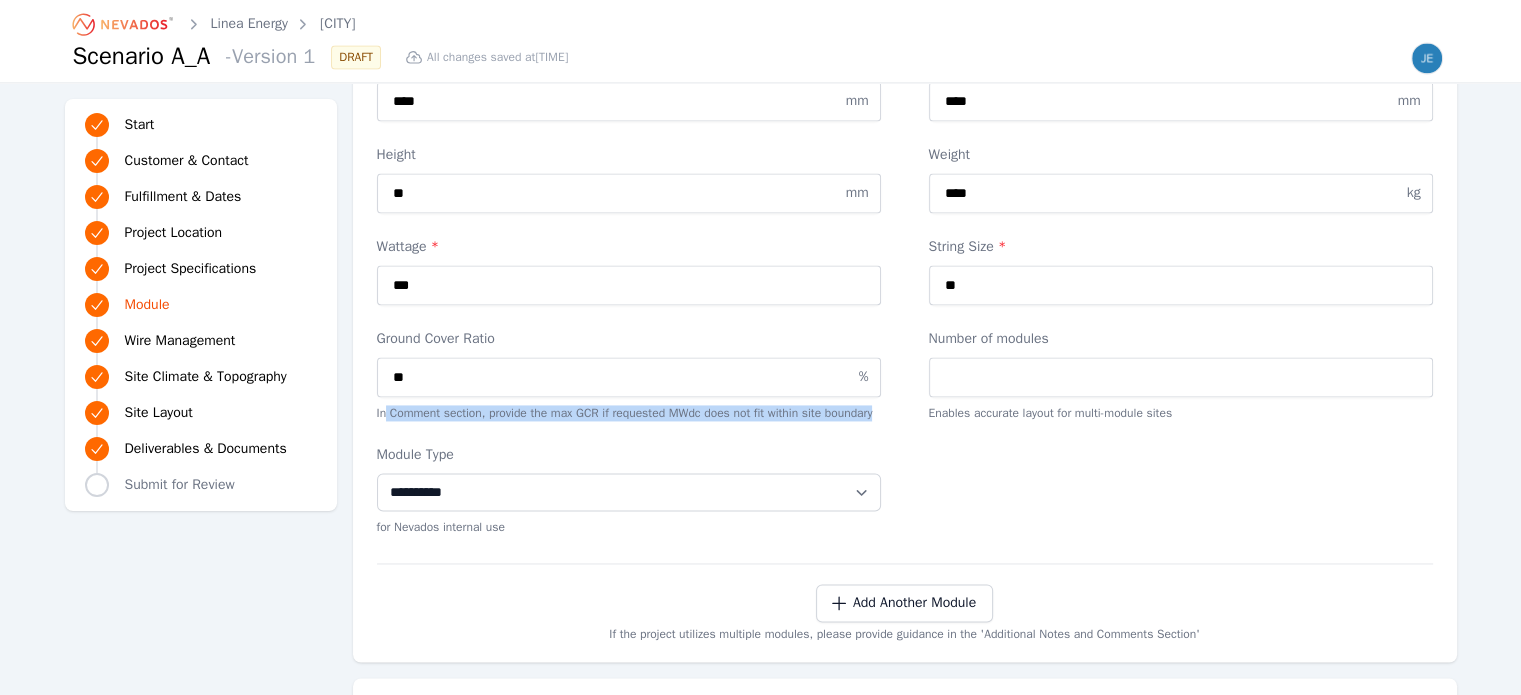 drag, startPoint x: 896, startPoint y: 407, endPoint x: 376, endPoint y: 411, distance: 520.0154 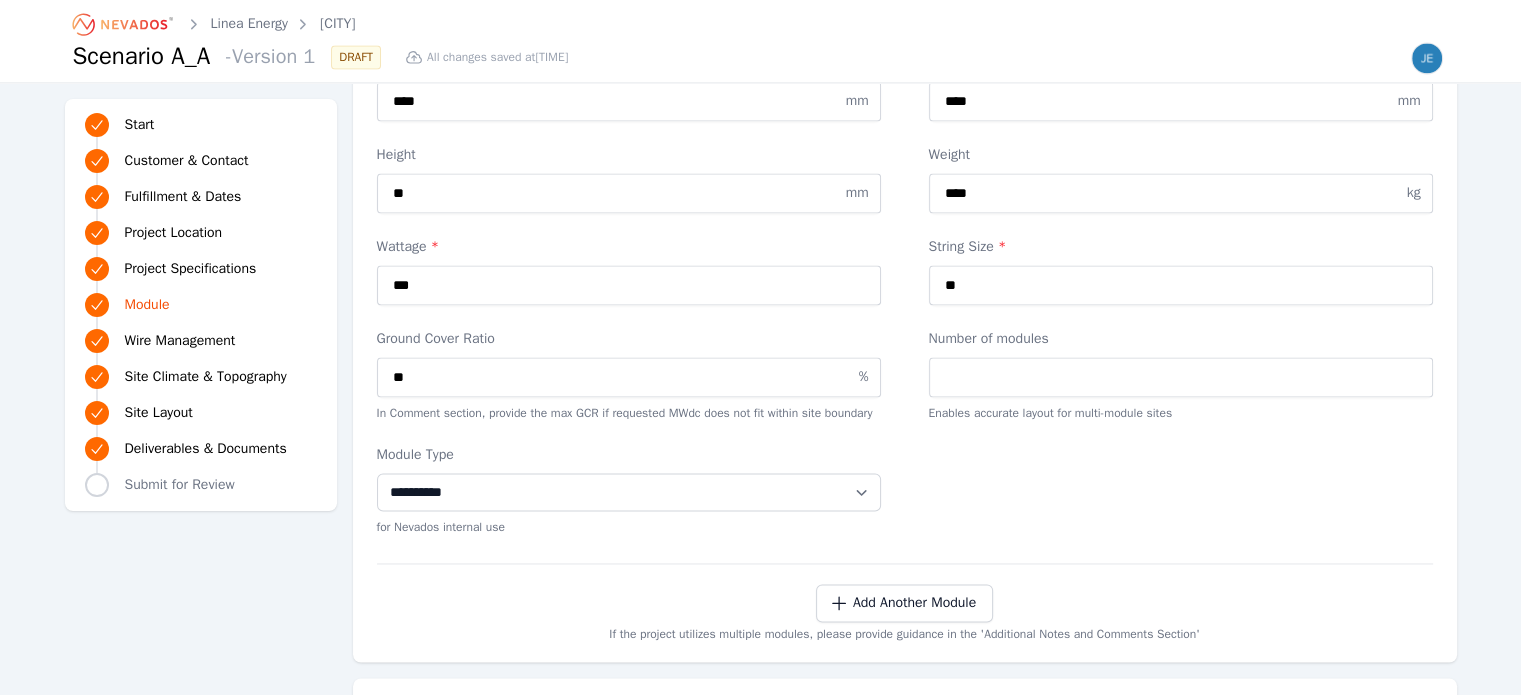 click on "Ground Cover Ratio   ** % In Comment section, provide the max GCR if requested MWdc does not fit within site boundary Number of modules   Enables accurate layout for multi-module sites" at bounding box center (905, 375) 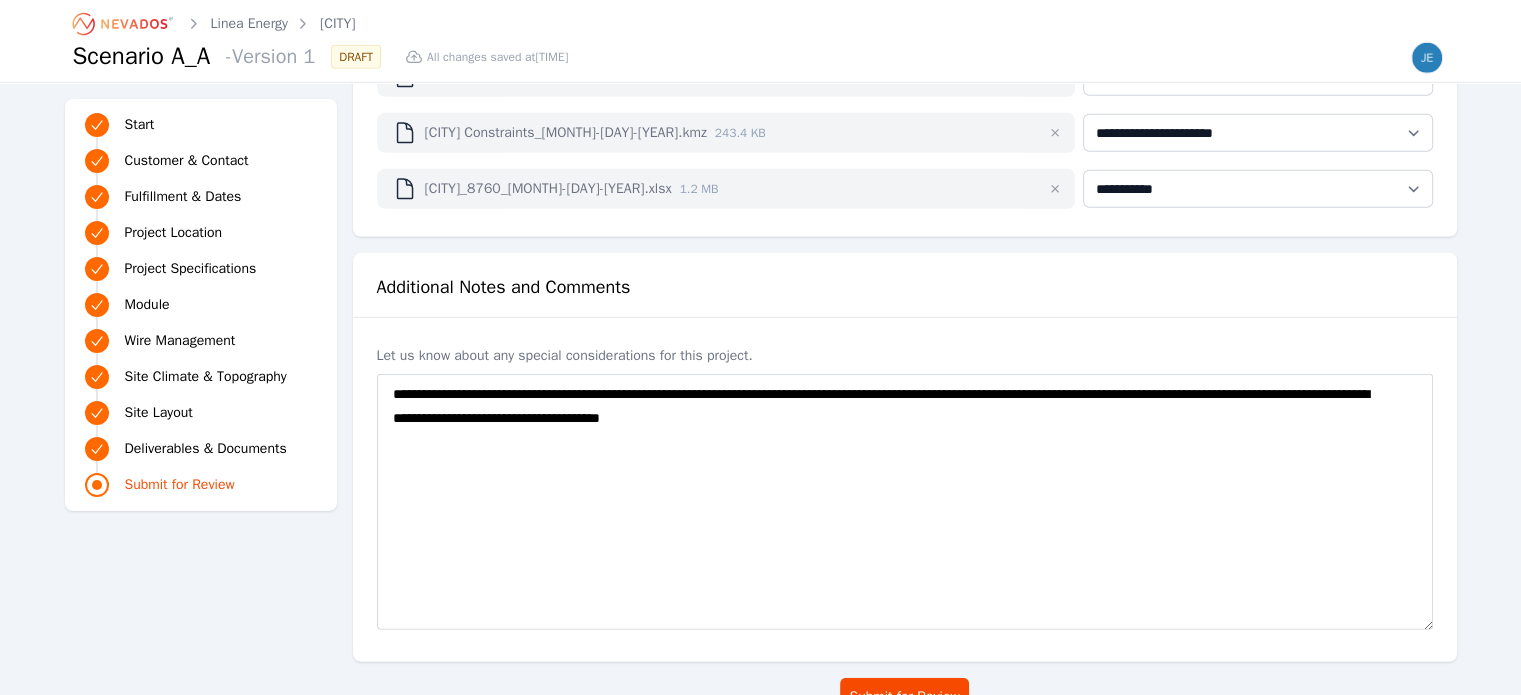 scroll, scrollTop: 5900, scrollLeft: 0, axis: vertical 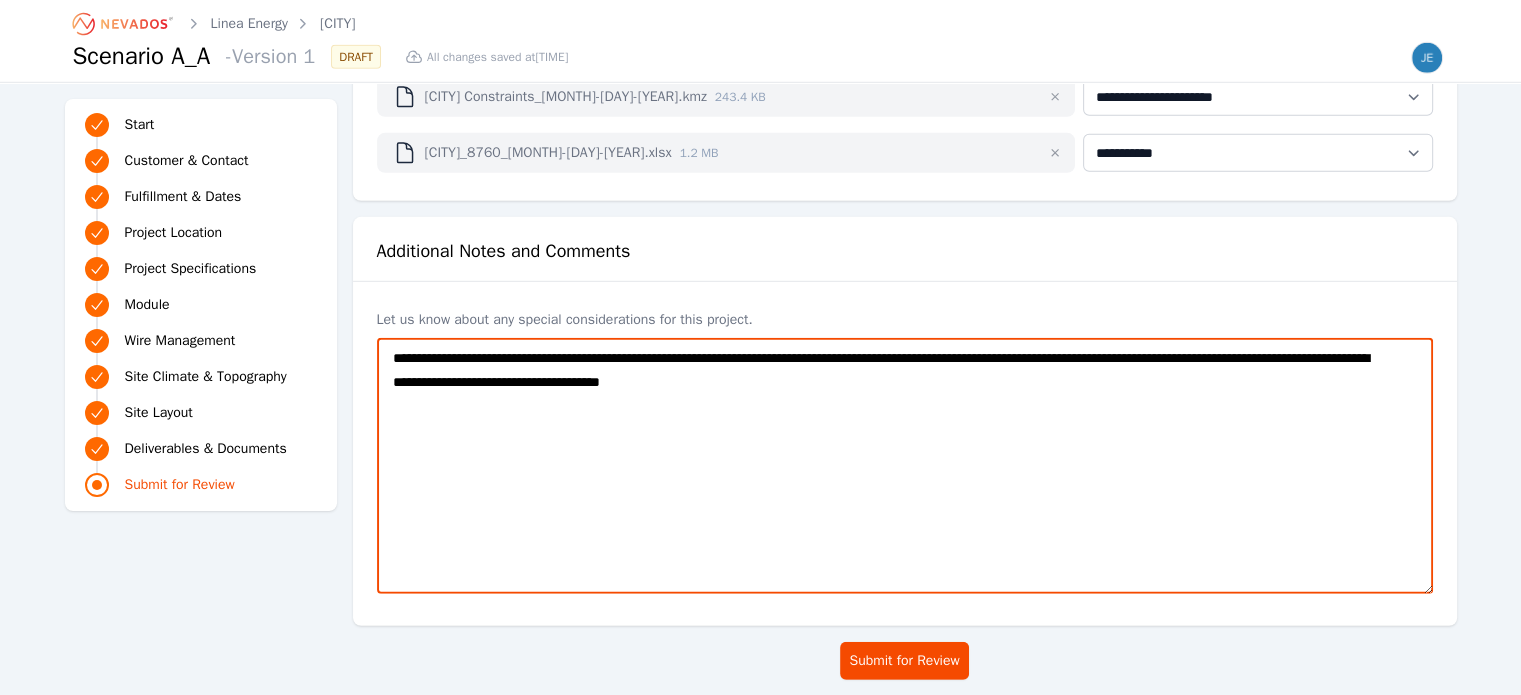 drag, startPoint x: 855, startPoint y: 375, endPoint x: 460, endPoint y: 351, distance: 395.72845 